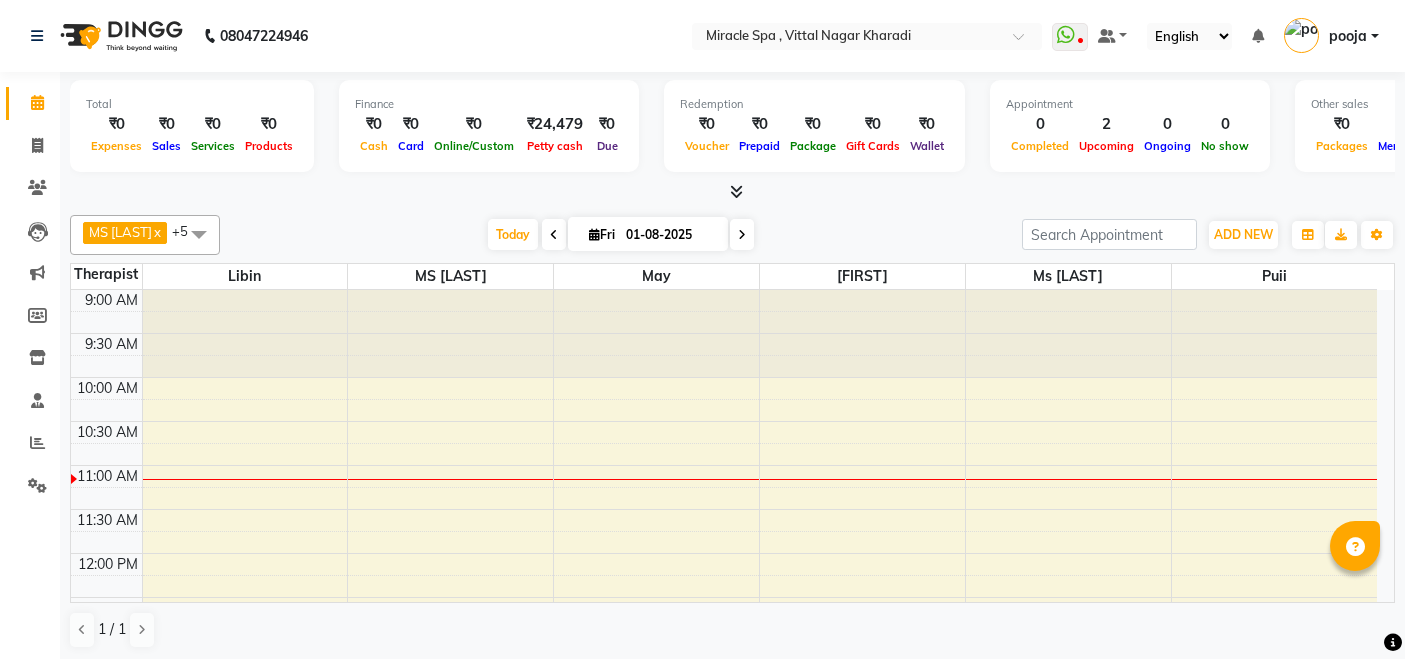 scroll, scrollTop: 0, scrollLeft: 0, axis: both 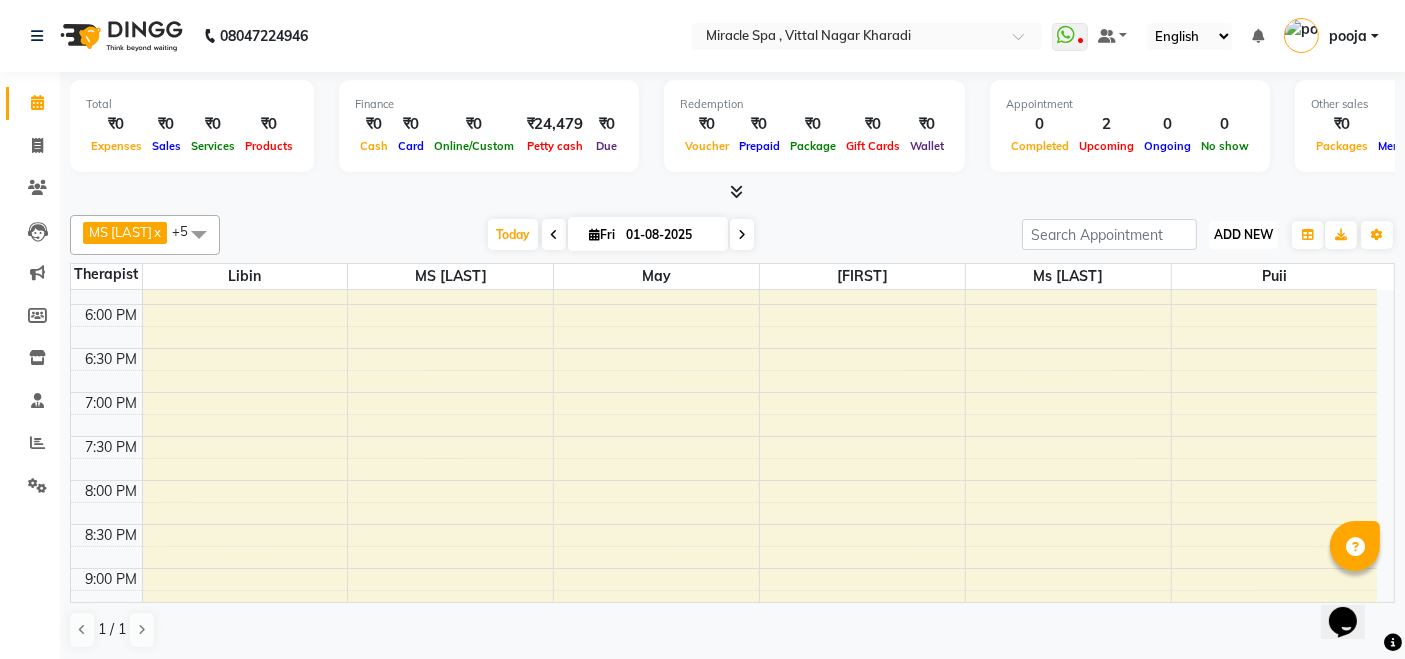 click on "ADD NEW" at bounding box center [1243, 234] 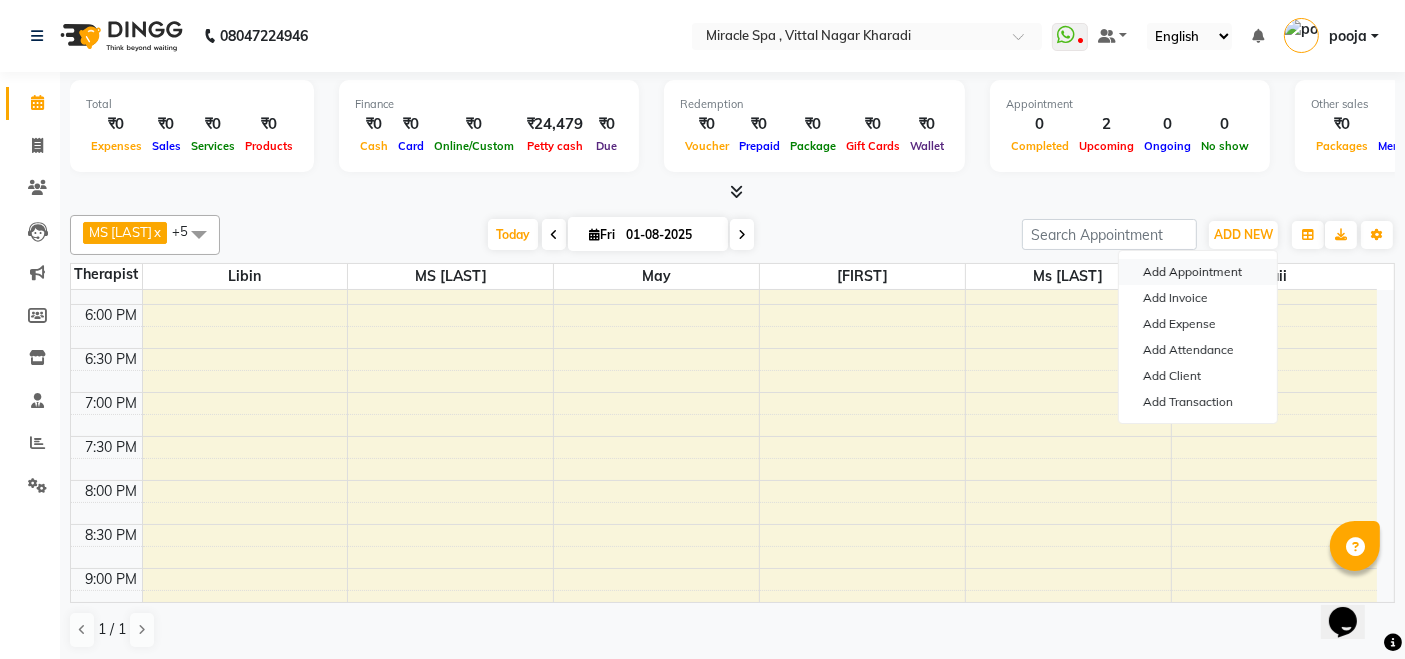 click on "Add Appointment" at bounding box center (1198, 272) 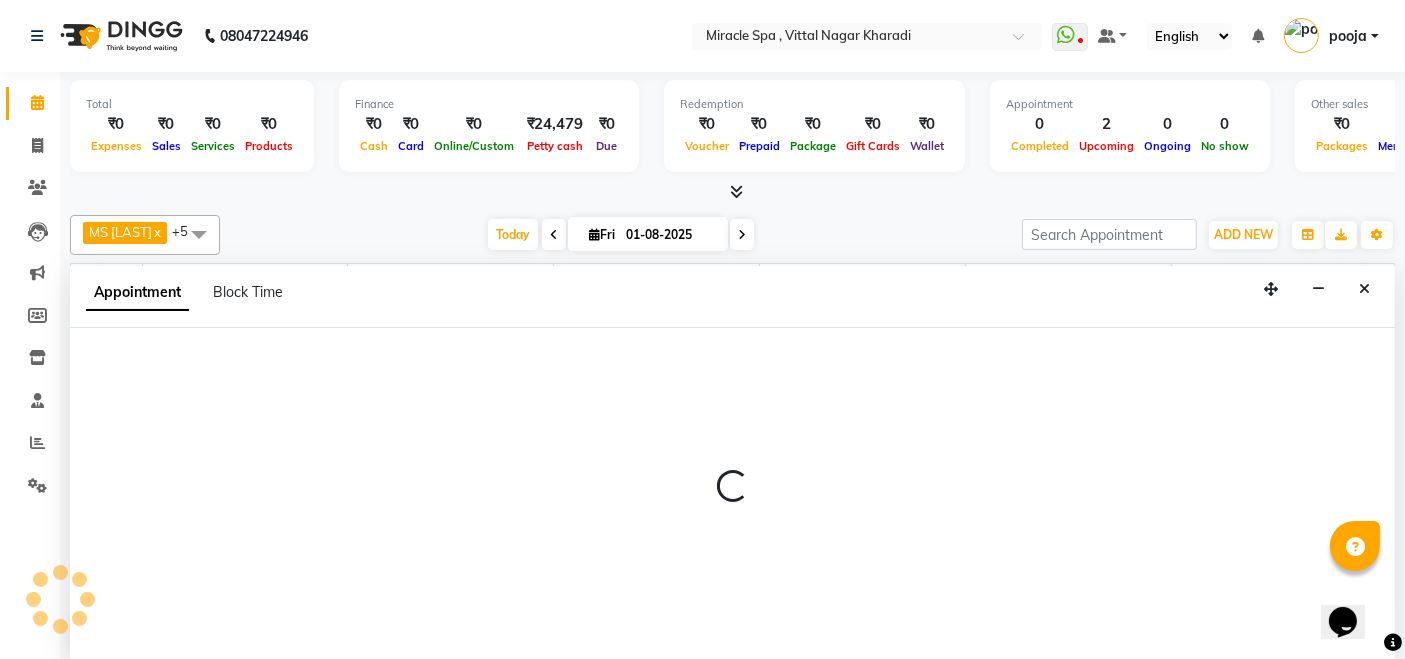select on "600" 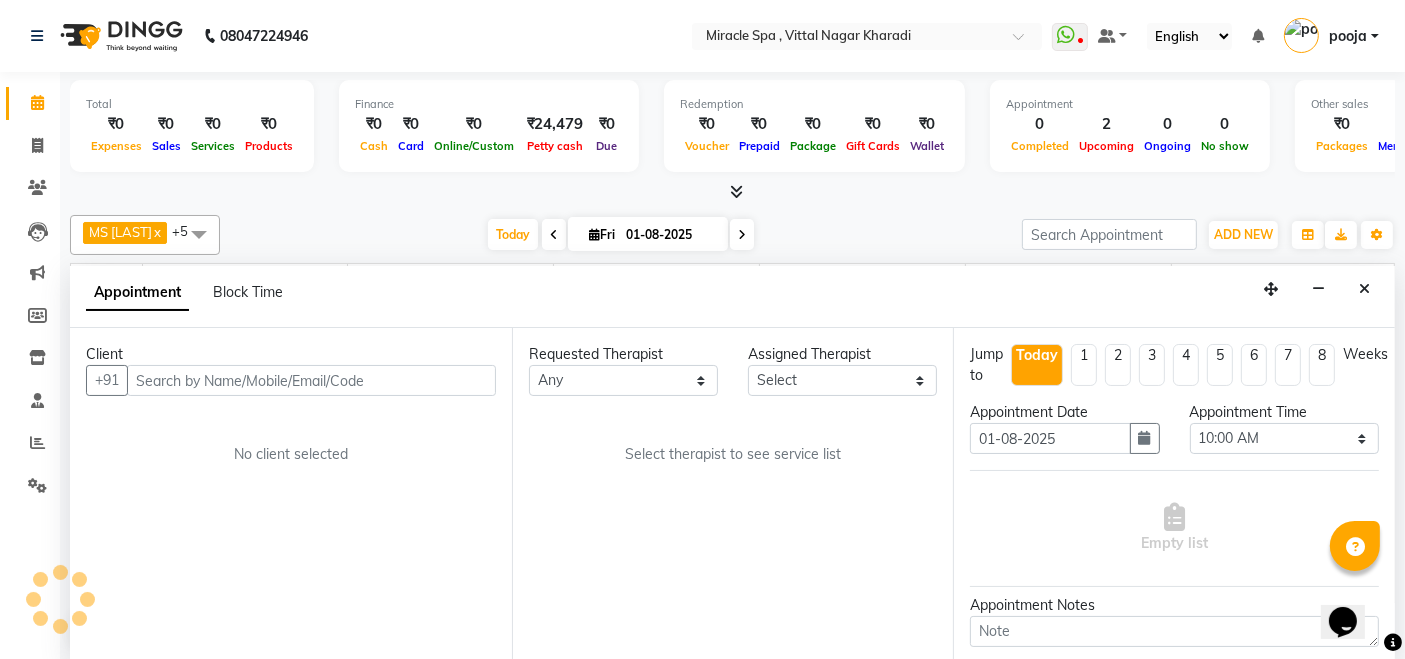 scroll, scrollTop: 0, scrollLeft: 0, axis: both 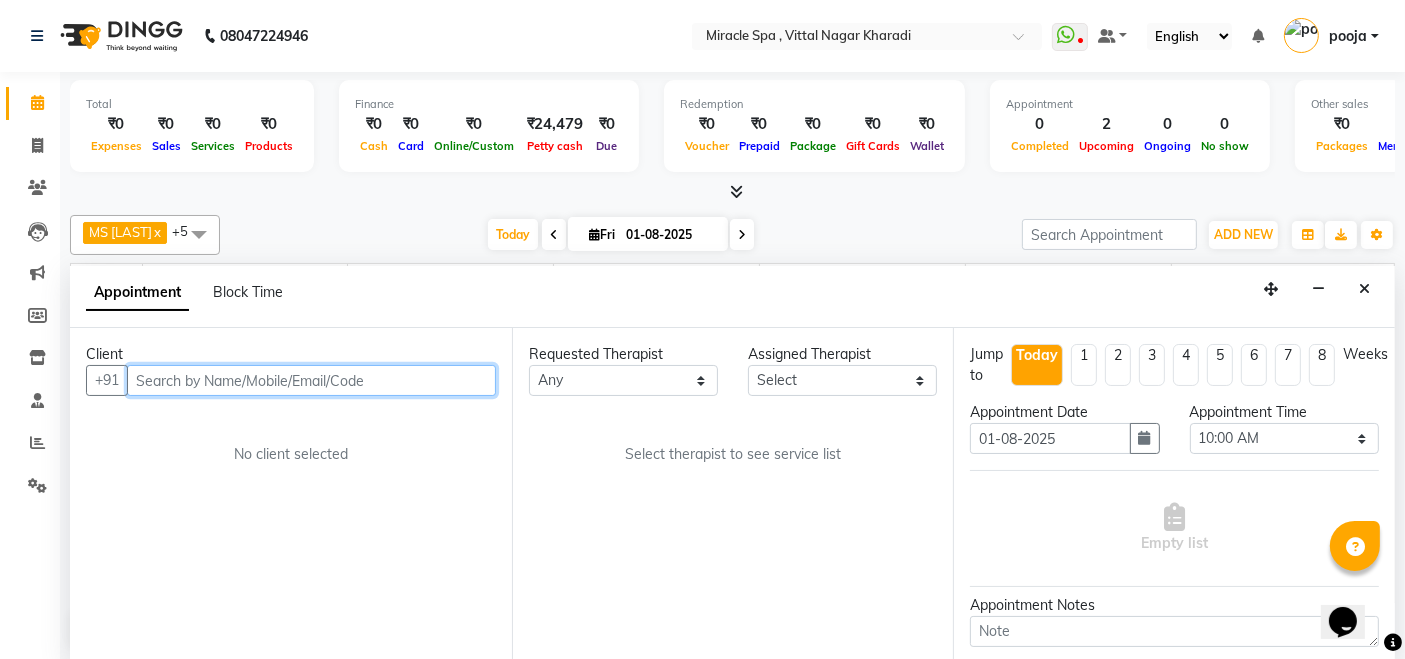 click at bounding box center (311, 380) 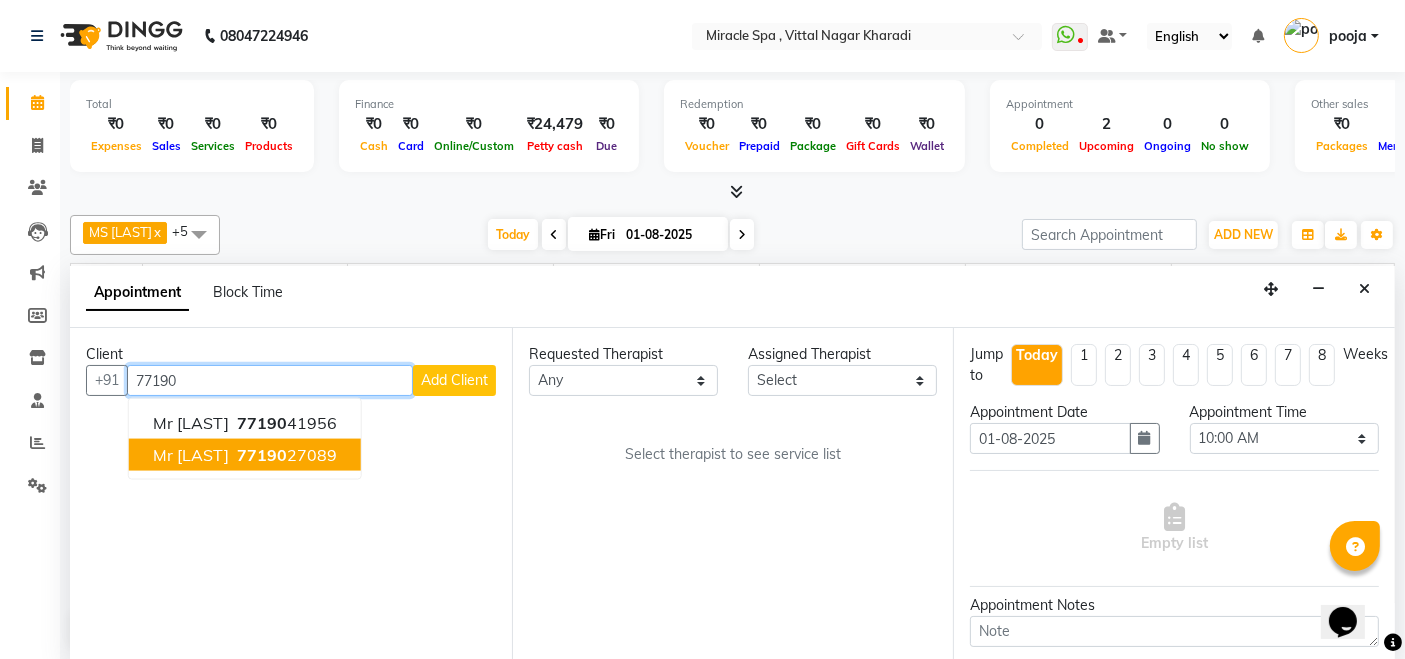 click on "mr [LAST]" at bounding box center (191, 455) 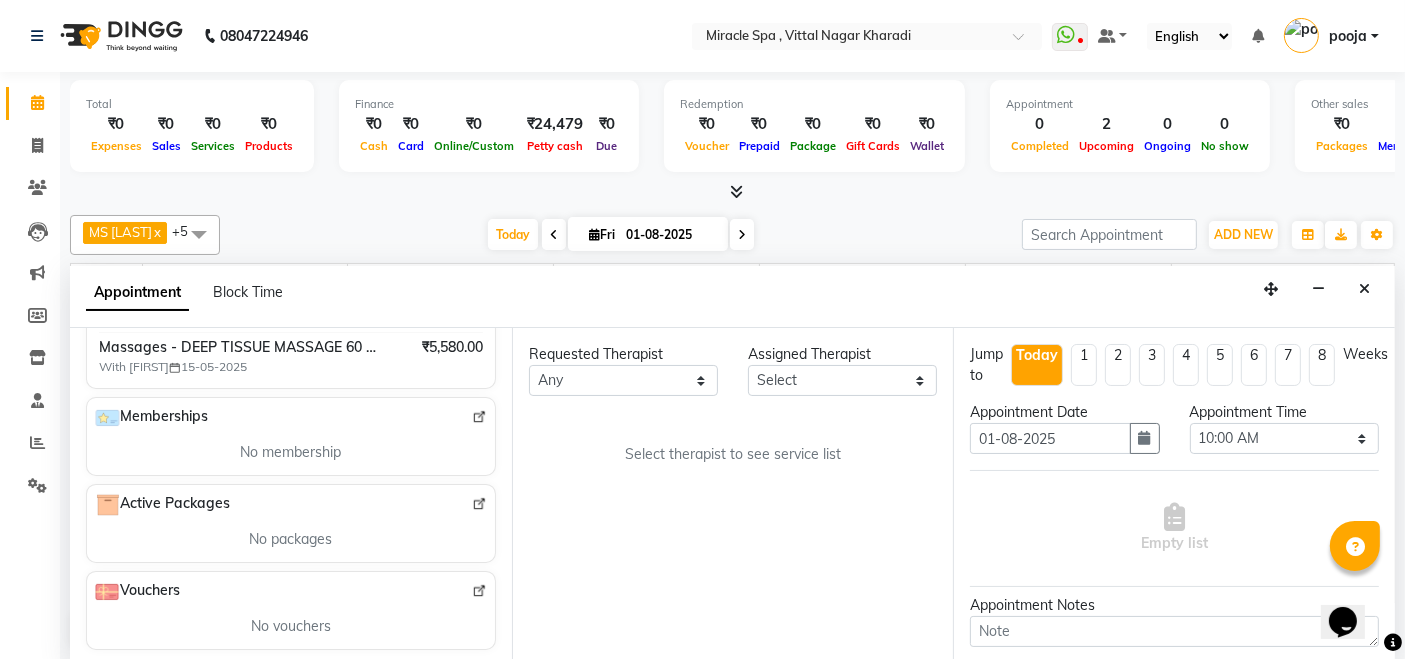 scroll, scrollTop: 278, scrollLeft: 0, axis: vertical 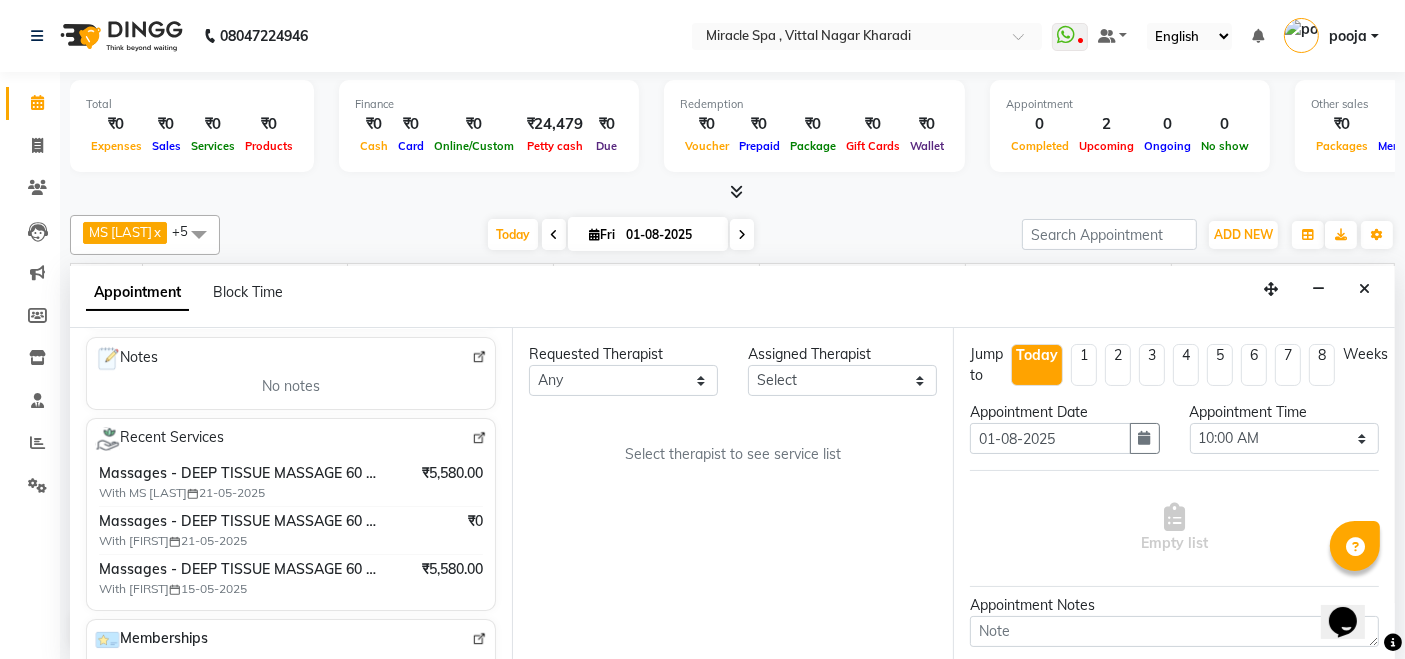 type on "[PHONE]" 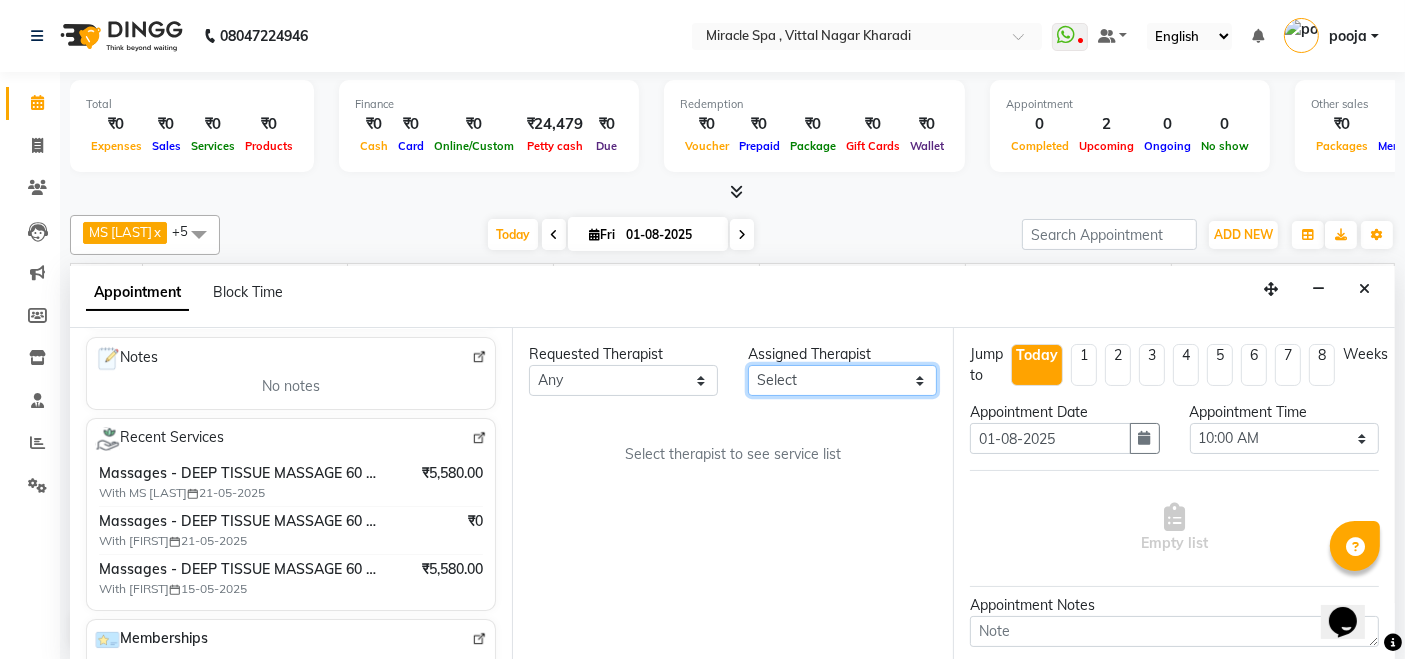 click on "Select [FIRST] [FIRST] [FIRST] [FIRST] [FIRST] [FIRST] MR [LAST] MS [LAST] MS [LAST] ms [LAST] [LAST] MS [INITIAL] [INITIAL] MS [INITIAL] [INITIAL] pooja Puii" at bounding box center (842, 380) 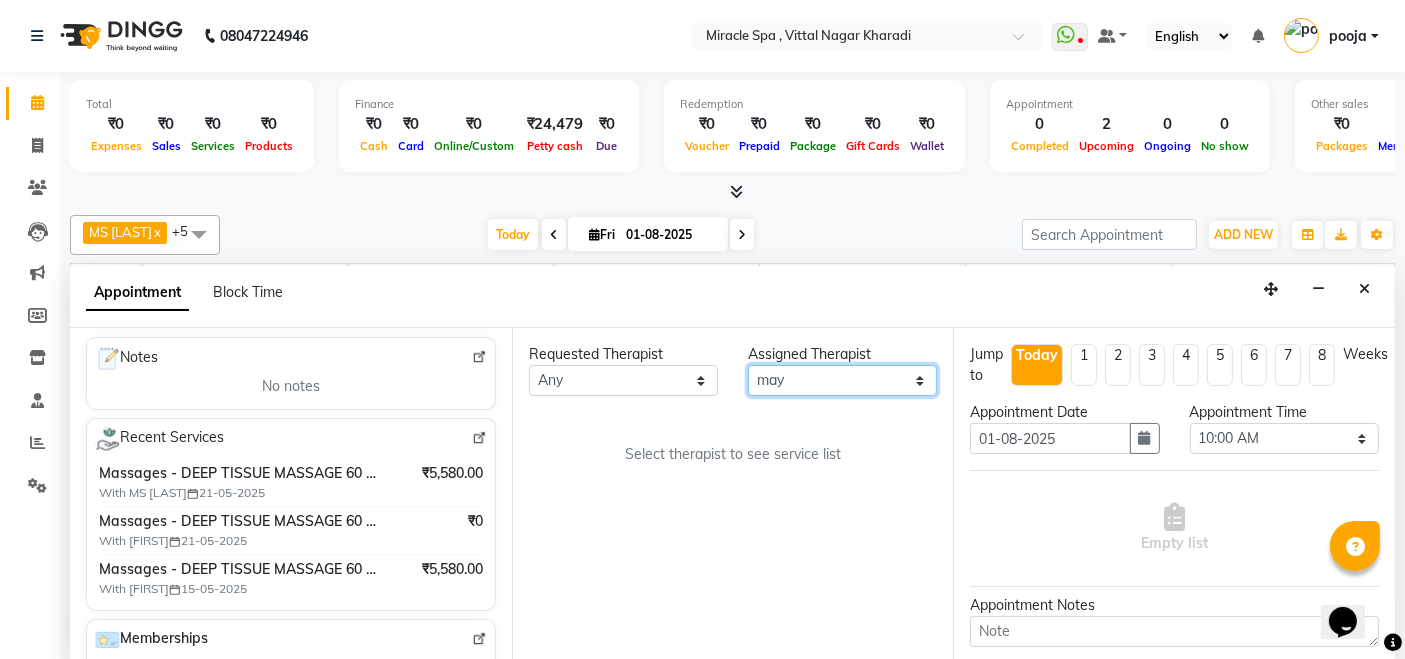 click on "Select [FIRST] [FIRST] [FIRST] [FIRST] [FIRST] [FIRST] MR [LAST] MS [LAST] MS [LAST] ms [LAST] [LAST] MS [INITIAL] [INITIAL] MS [INITIAL] [INITIAL] pooja Puii" at bounding box center (842, 380) 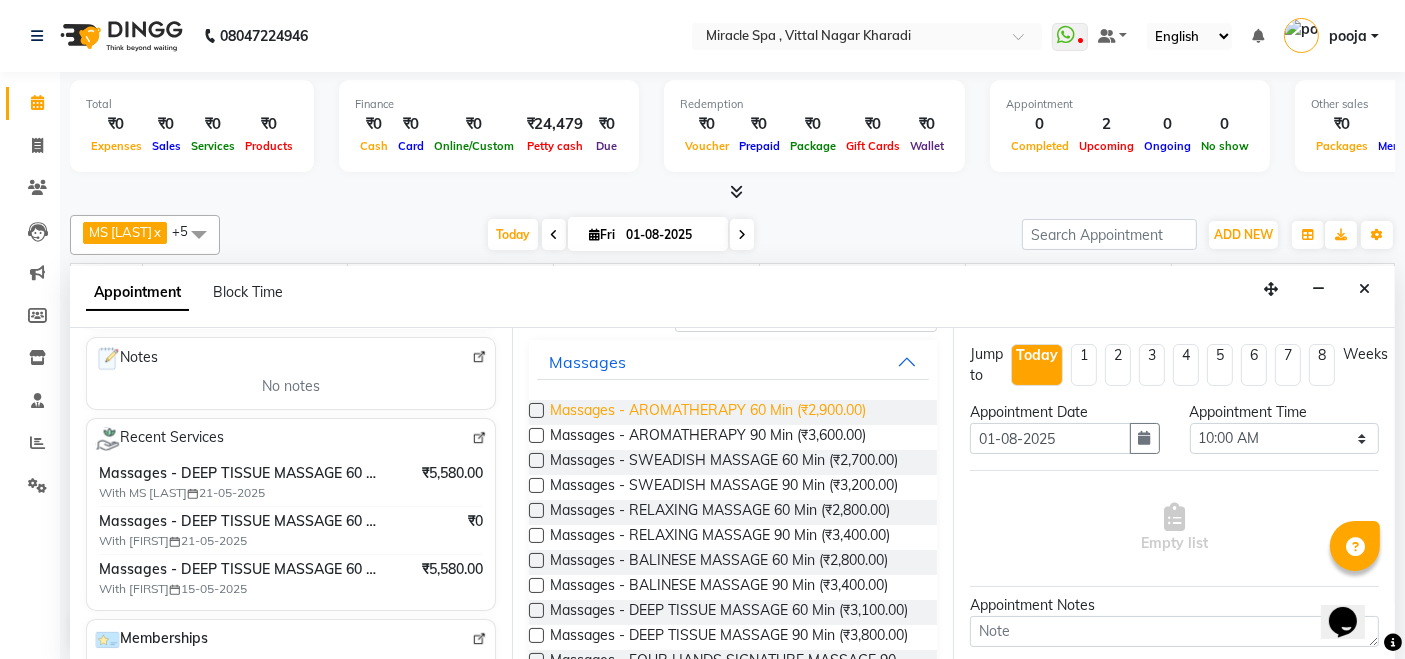 scroll, scrollTop: 0, scrollLeft: 0, axis: both 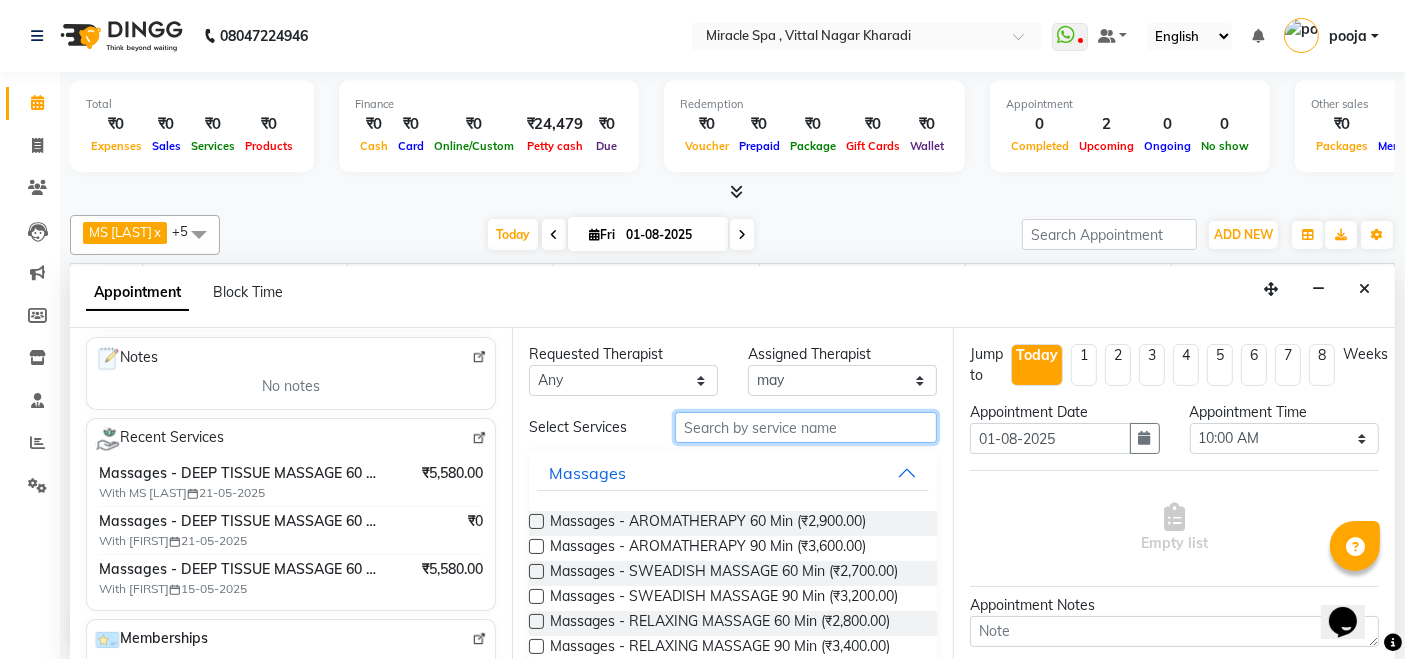 click at bounding box center (806, 427) 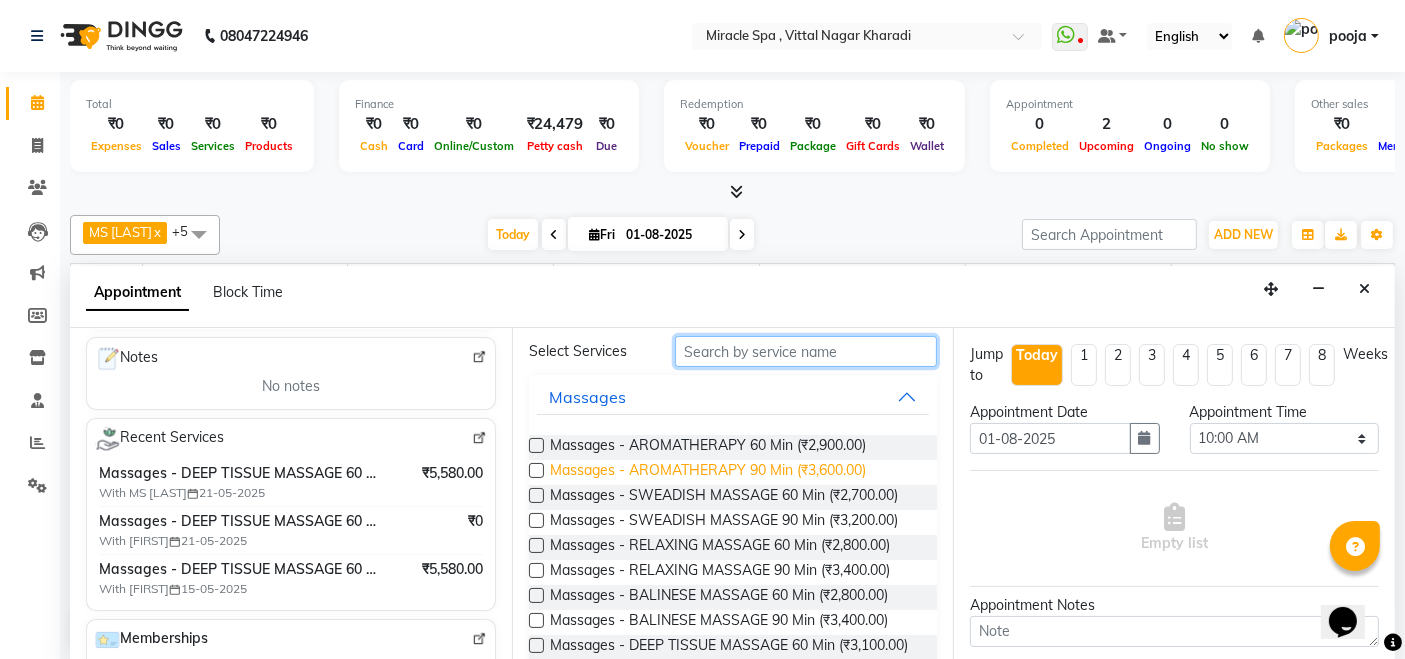 scroll, scrollTop: 111, scrollLeft: 0, axis: vertical 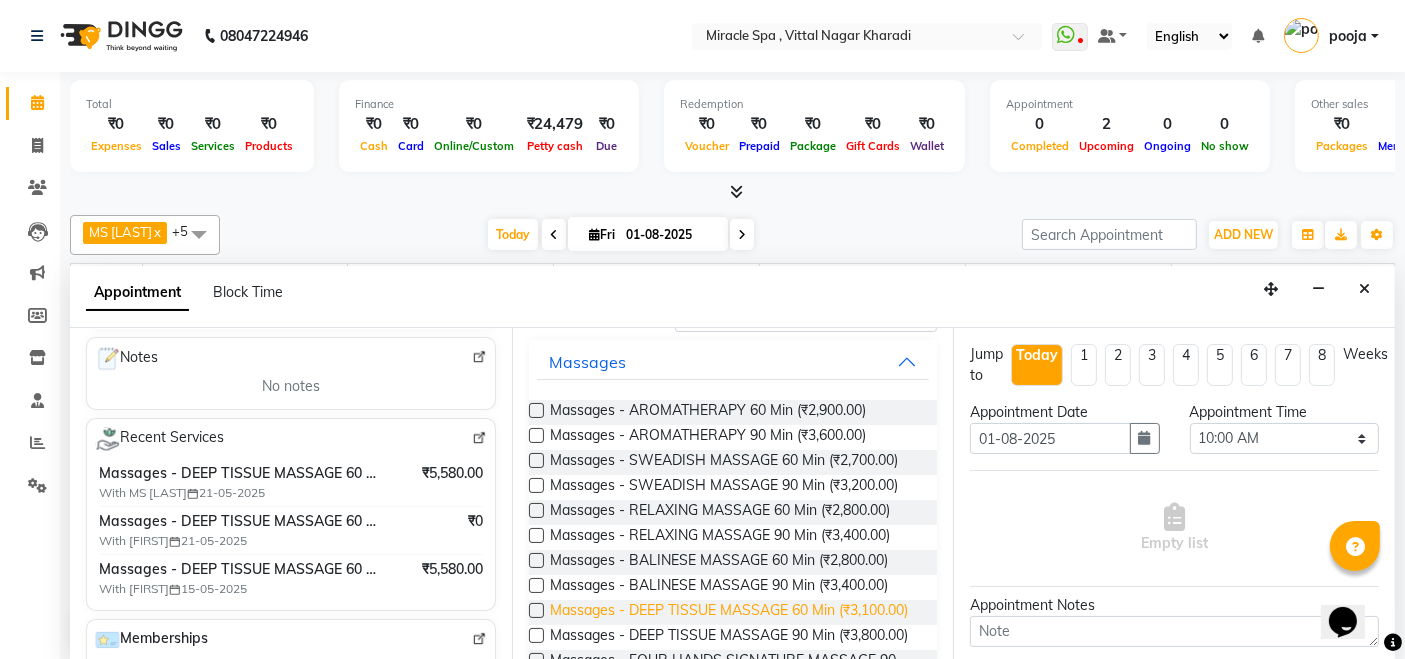 click on "Massages - DEEP TISSUE MASSAGE 60 Min (₹3,100.00)" at bounding box center [729, 612] 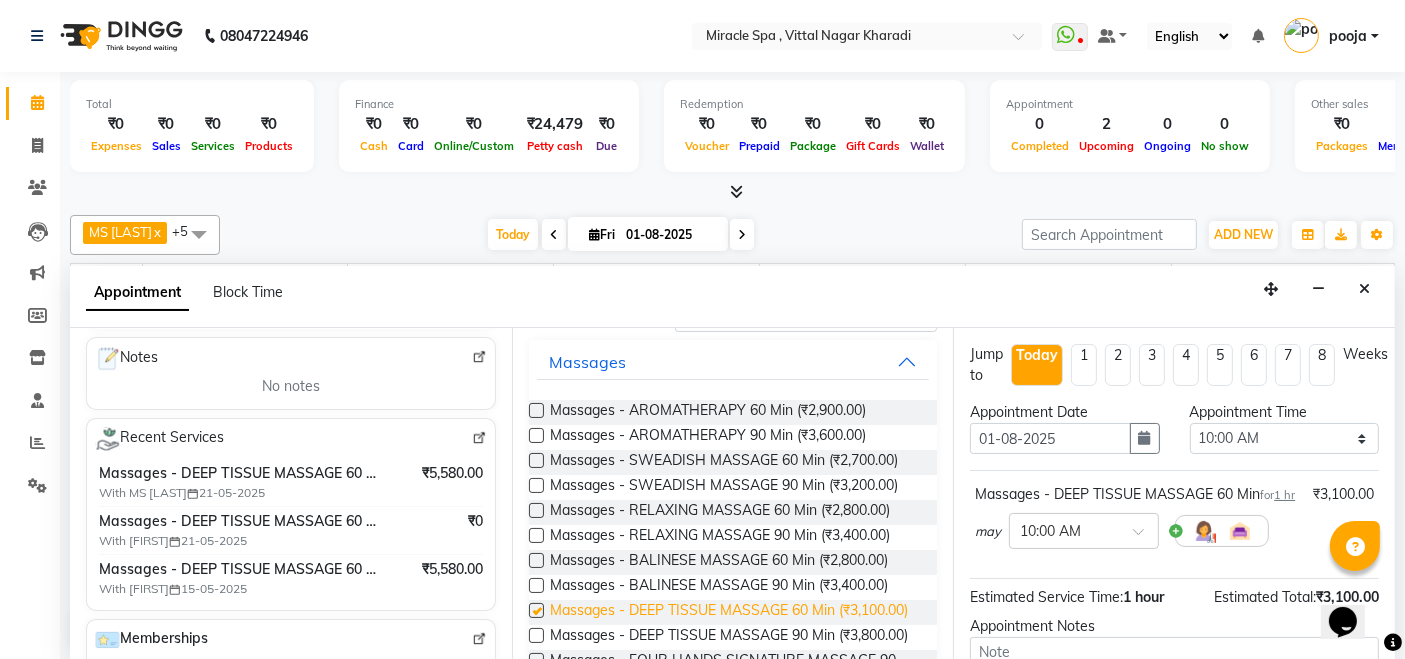 checkbox on "false" 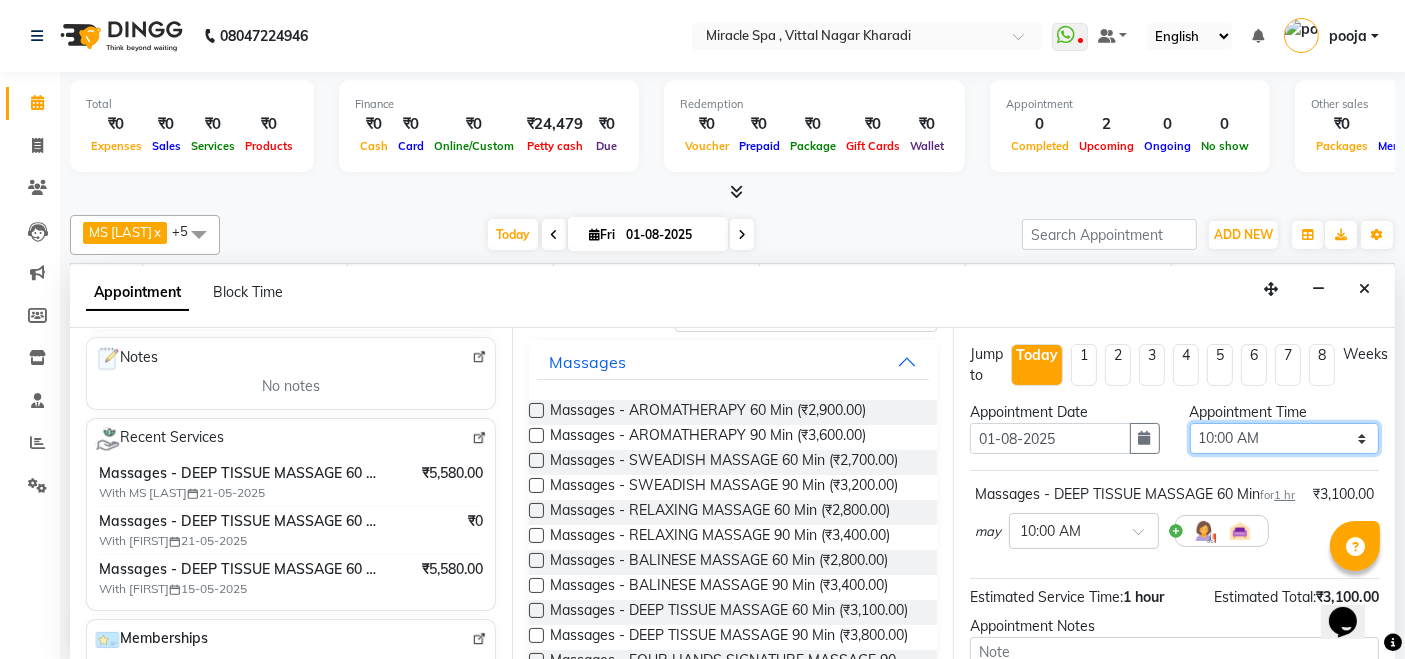 click on "Select 10:00 AM 10:15 AM 10:30 AM 10:45 AM 11:00 AM 11:15 AM 11:30 AM 11:45 AM 12:00 PM 12:15 PM 12:30 PM 12:45 PM 01:00 PM 01:15 PM 01:30 PM 01:45 PM 02:00 PM 02:15 PM 02:30 PM 02:45 PM 03:00 PM 03:15 PM 03:30 PM 03:45 PM 04:00 PM 04:15 PM 04:30 PM 04:45 PM 05:00 PM 05:15 PM 05:30 PM 05:45 PM 06:00 PM 06:15 PM 06:30 PM 06:45 PM 07:00 PM 07:15 PM 07:30 PM 07:45 PM 08:00 PM 08:15 PM 08:30 PM 08:45 PM 09:00 PM 09:15 PM 09:30 PM 09:45 PM 10:00 PM 10:15 PM 10:30 PM 10:45 PM 11:00 PM" at bounding box center [1284, 438] 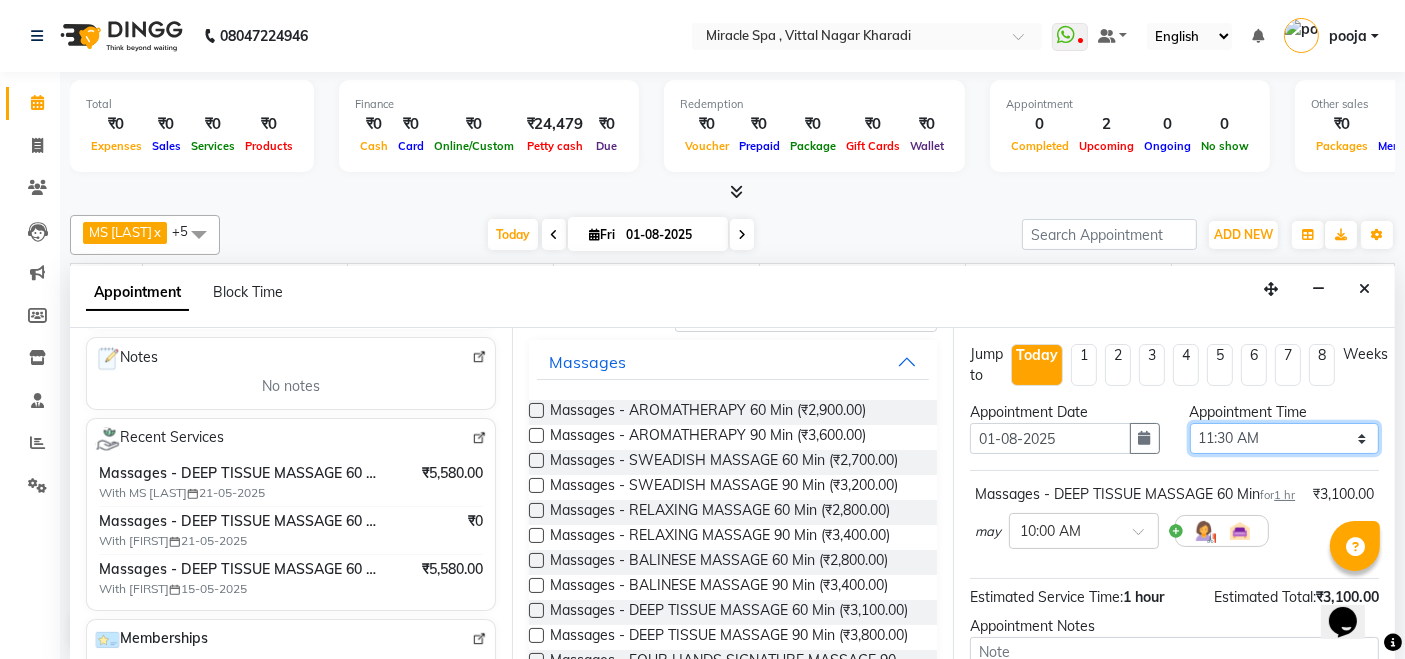 click on "Select 10:00 AM 10:15 AM 10:30 AM 10:45 AM 11:00 AM 11:15 AM 11:30 AM 11:45 AM 12:00 PM 12:15 PM 12:30 PM 12:45 PM 01:00 PM 01:15 PM 01:30 PM 01:45 PM 02:00 PM 02:15 PM 02:30 PM 02:45 PM 03:00 PM 03:15 PM 03:30 PM 03:45 PM 04:00 PM 04:15 PM 04:30 PM 04:45 PM 05:00 PM 05:15 PM 05:30 PM 05:45 PM 06:00 PM 06:15 PM 06:30 PM 06:45 PM 07:00 PM 07:15 PM 07:30 PM 07:45 PM 08:00 PM 08:15 PM 08:30 PM 08:45 PM 09:00 PM 09:15 PM 09:30 PM 09:45 PM 10:00 PM 10:15 PM 10:30 PM 10:45 PM 11:00 PM" at bounding box center [1284, 438] 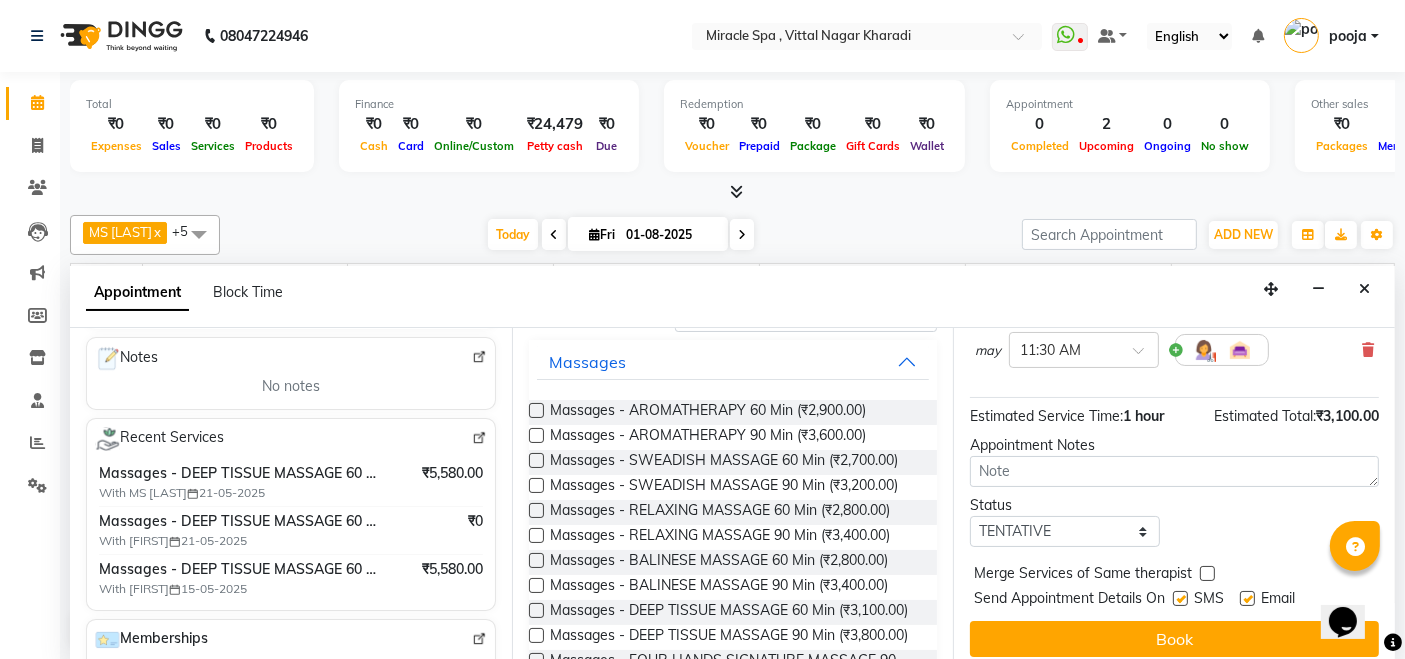scroll, scrollTop: 212, scrollLeft: 0, axis: vertical 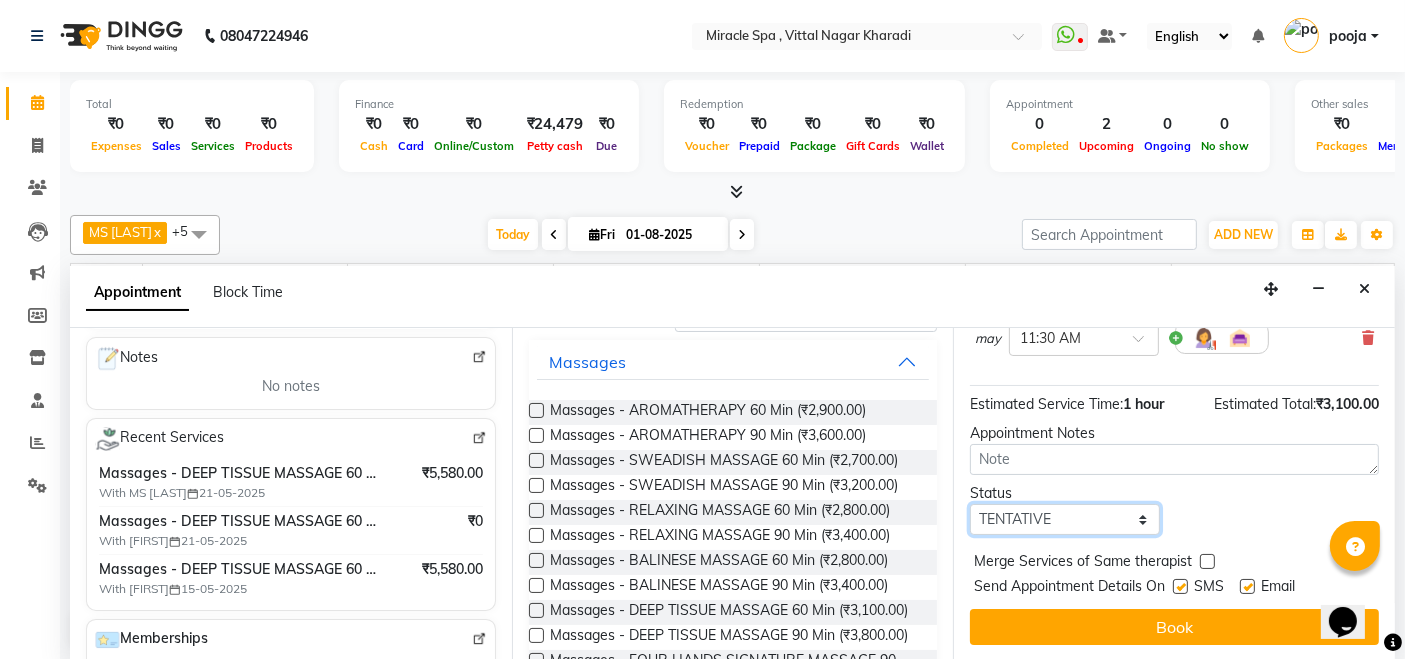 click on "Select TENTATIVE CONFIRM CHECK-IN UPCOMING" at bounding box center (1064, 519) 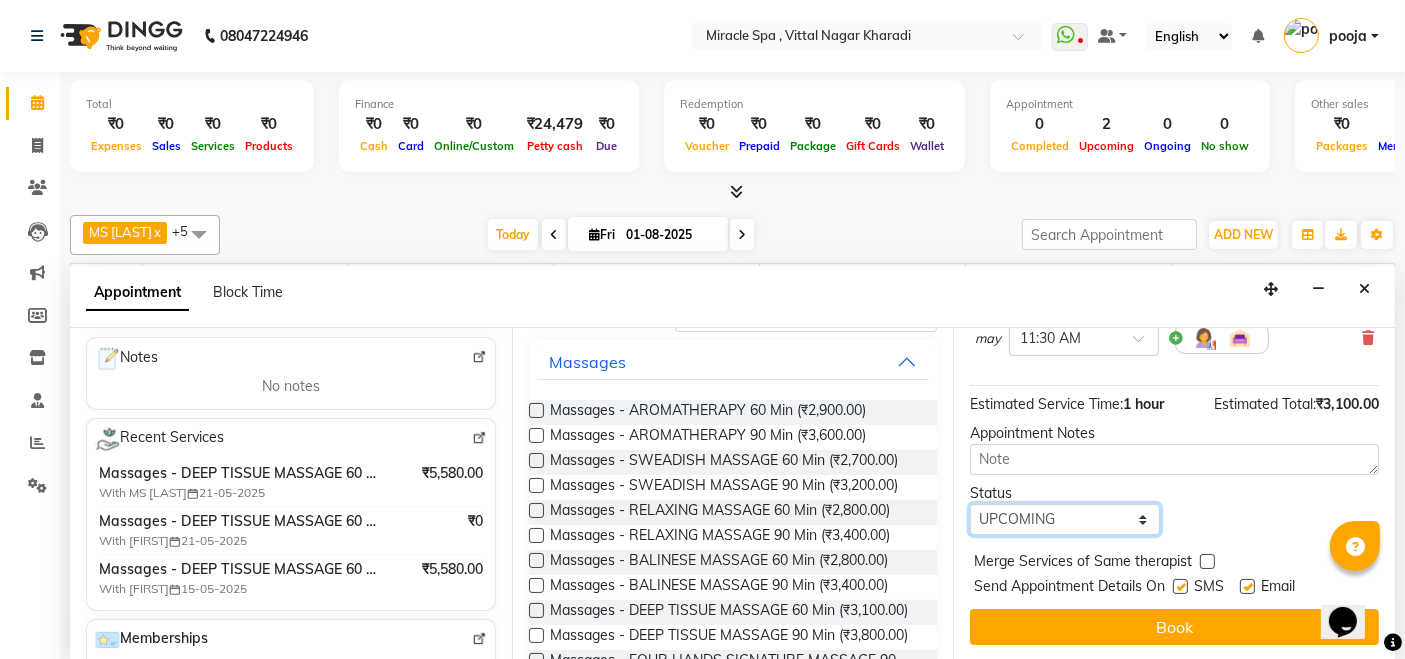 click on "Select TENTATIVE CONFIRM CHECK-IN UPCOMING" at bounding box center [1064, 519] 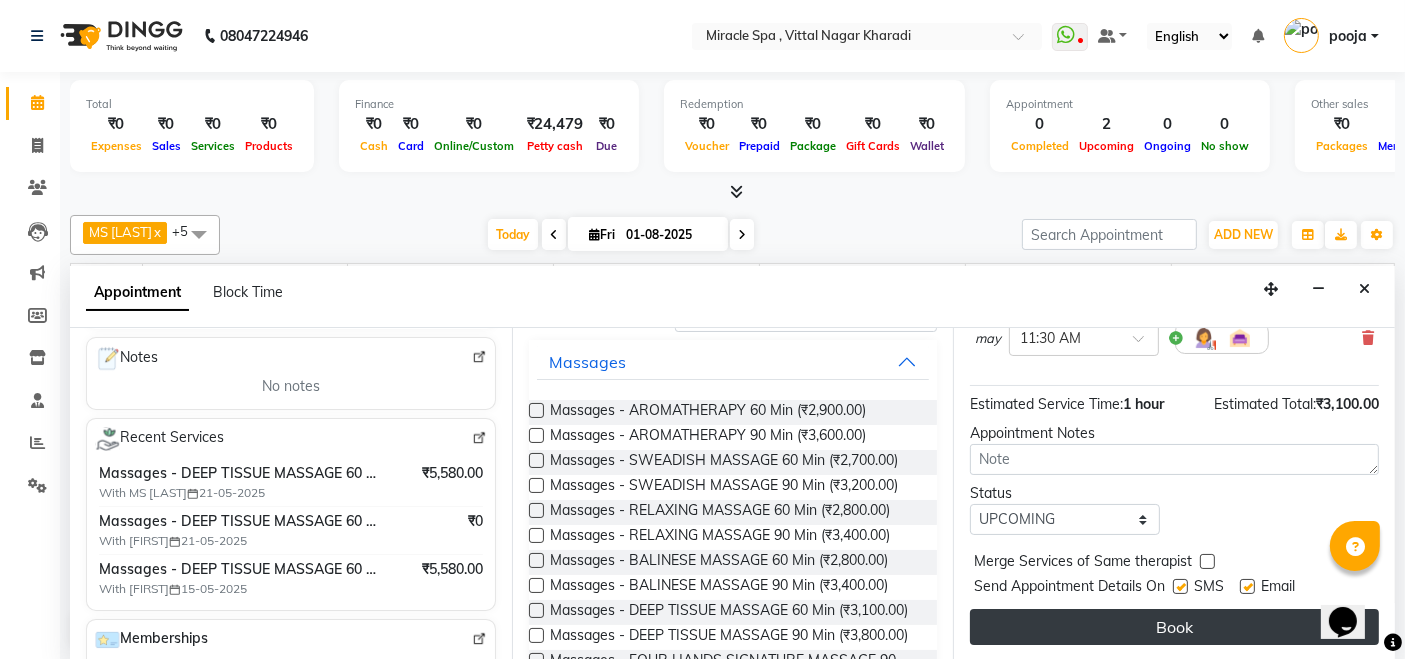 click on "Book" at bounding box center [1174, 627] 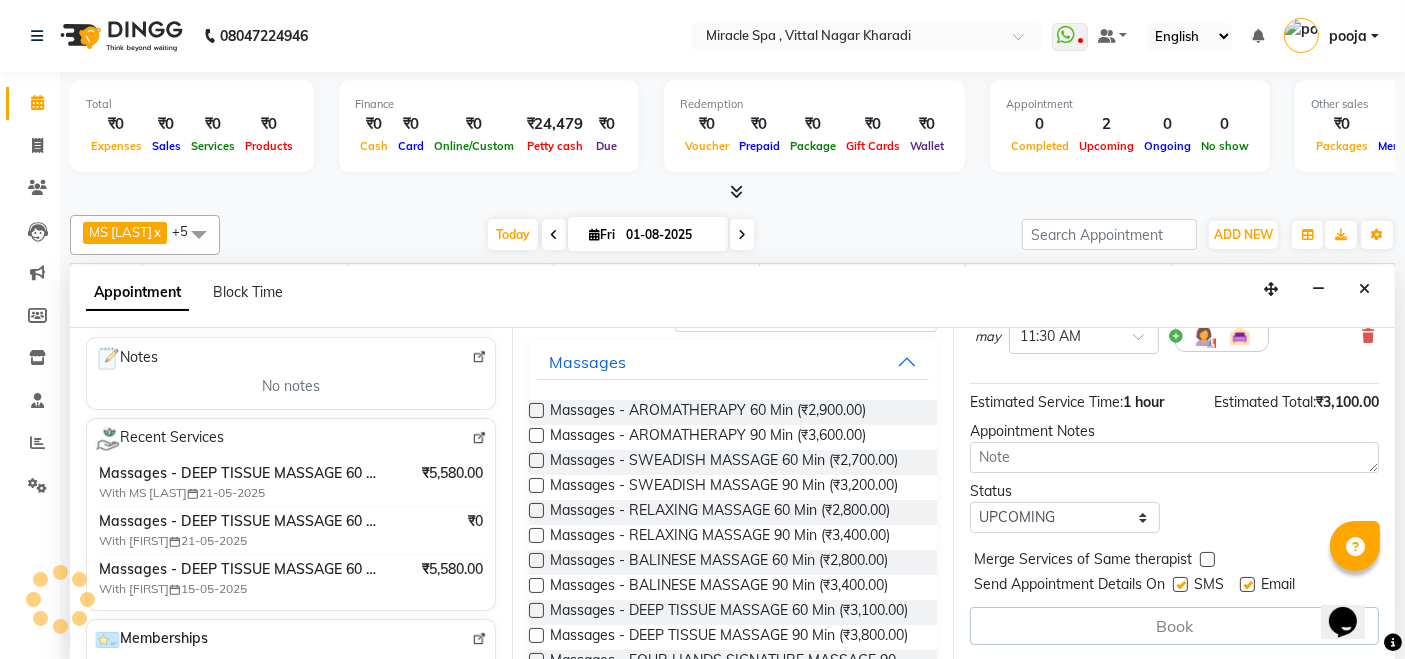 scroll, scrollTop: 0, scrollLeft: 0, axis: both 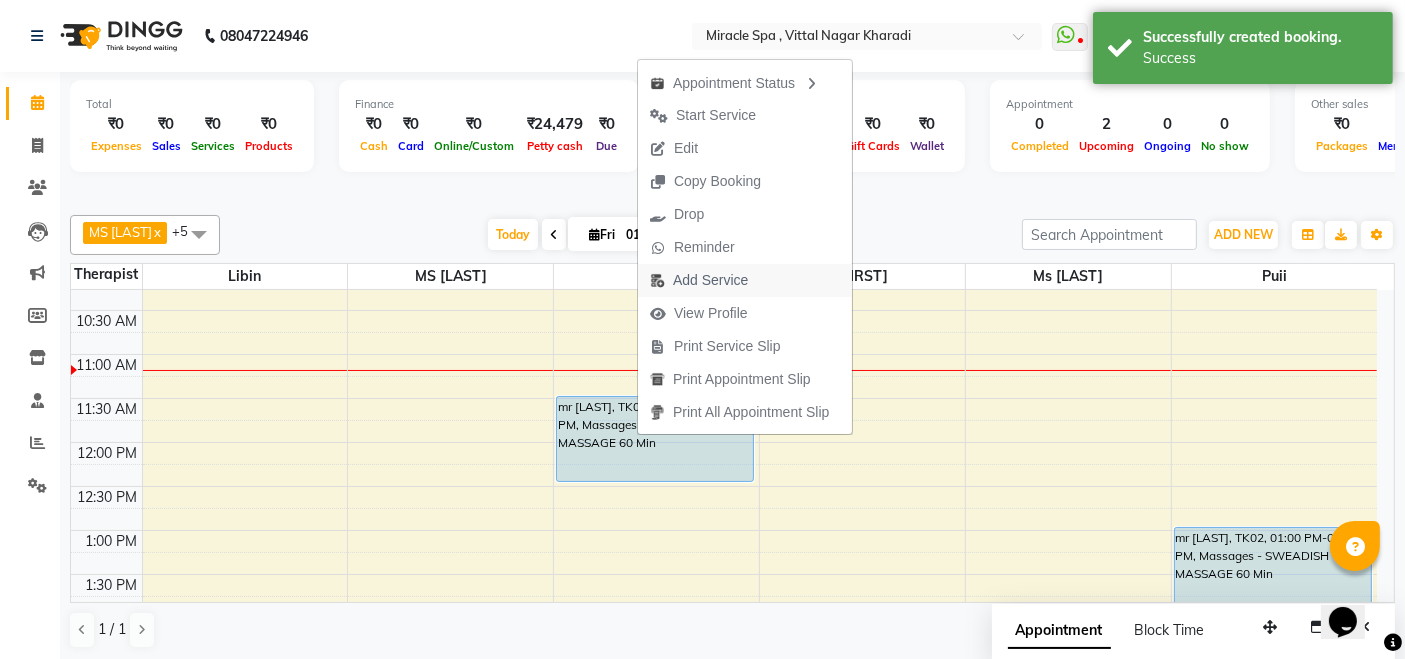 click on "Add Service" at bounding box center (699, 280) 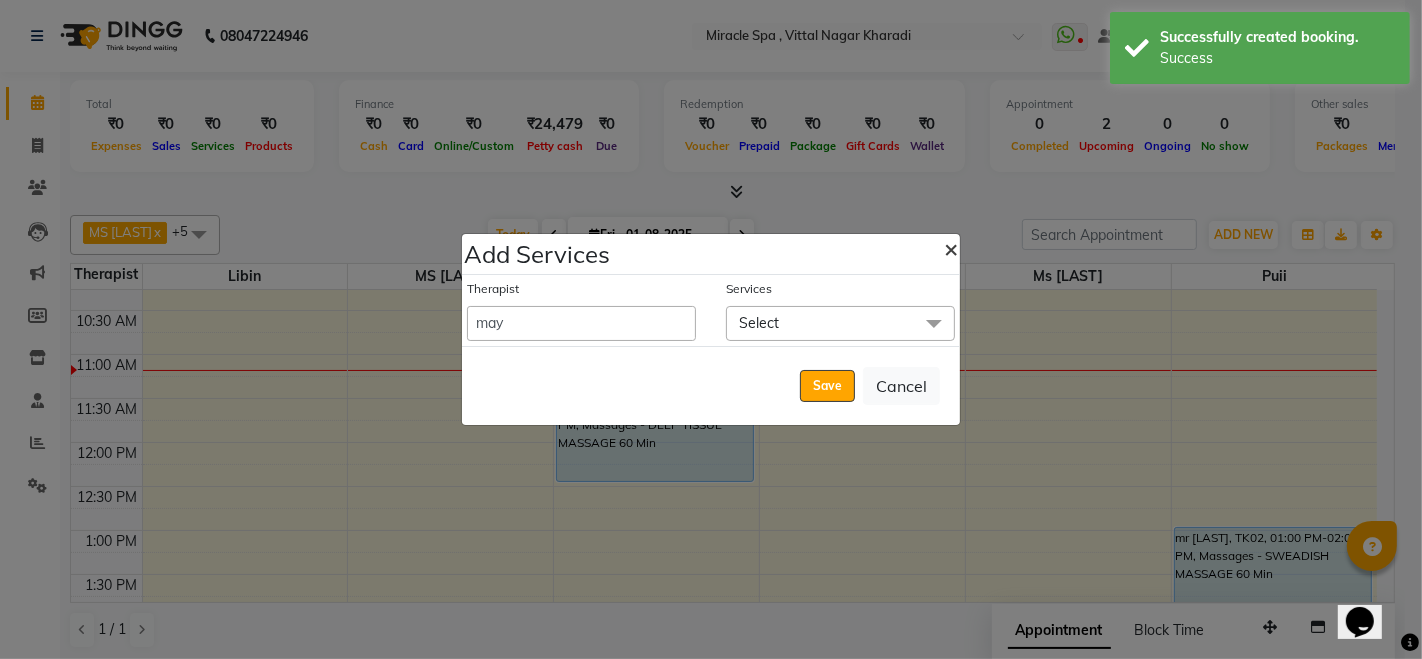 click on "×" 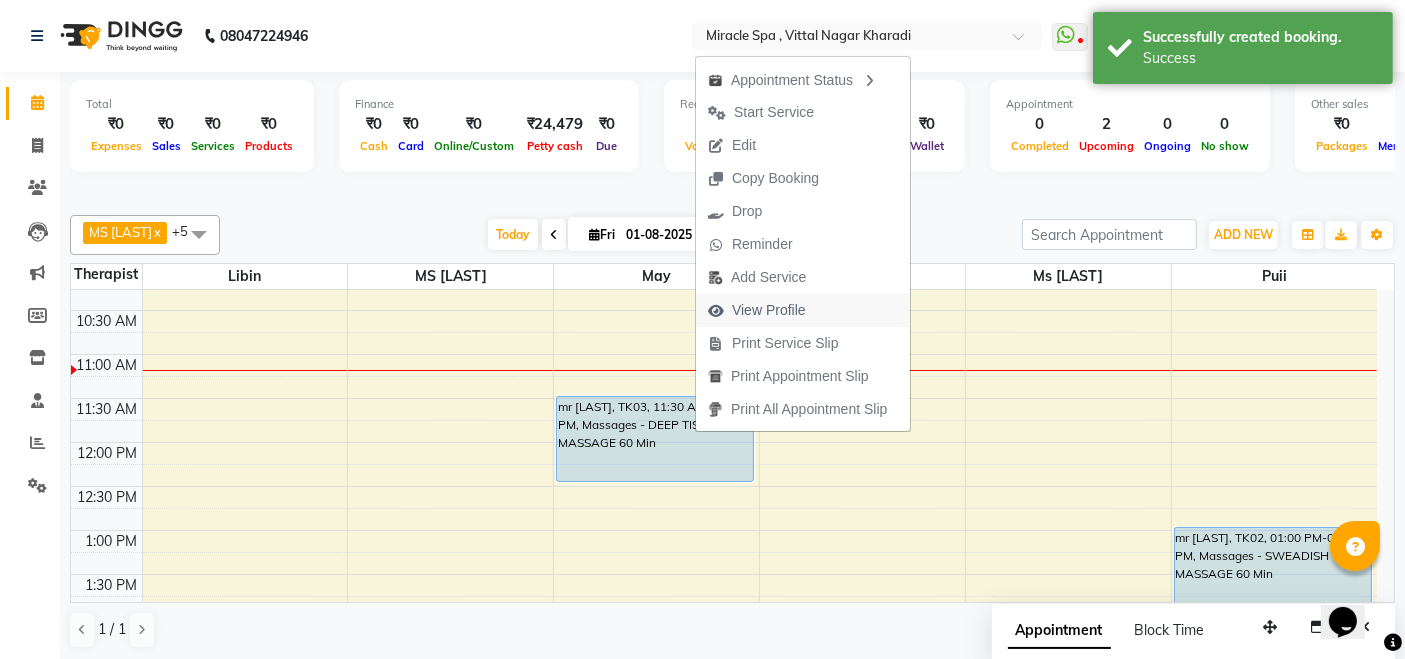 click on "View Profile" at bounding box center (769, 310) 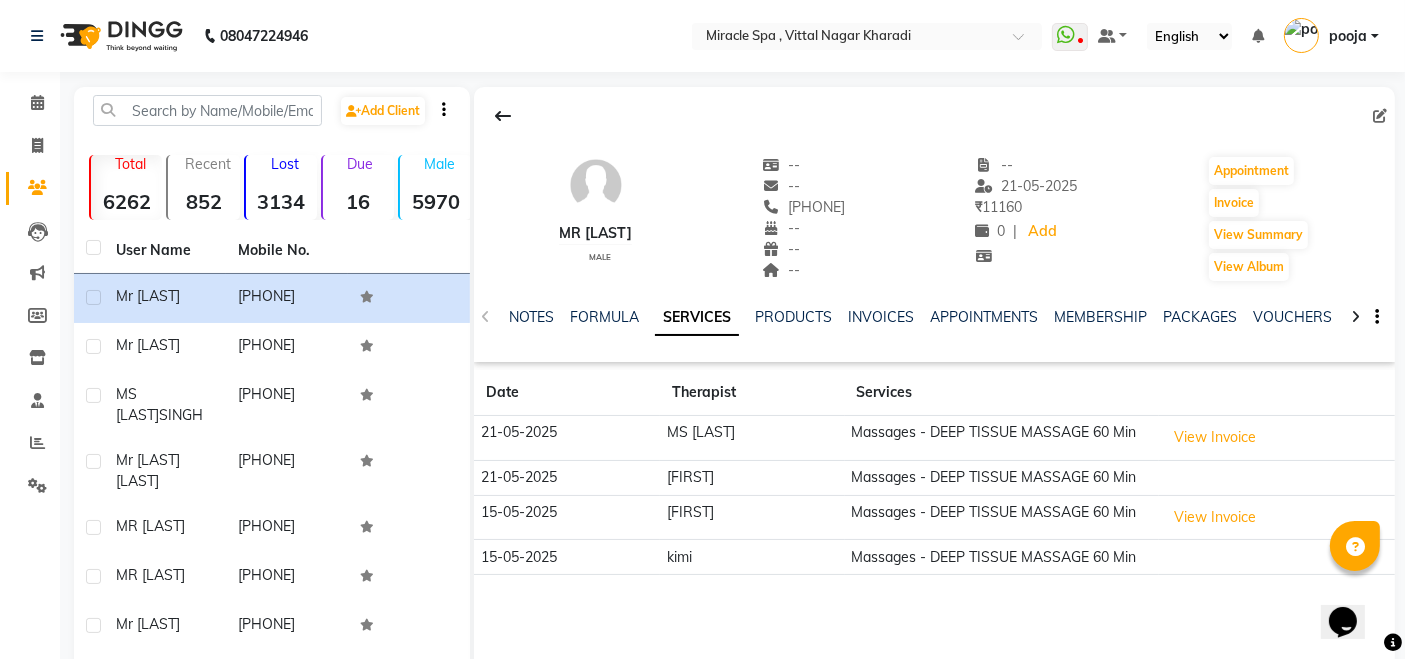 click on "INVOICES" 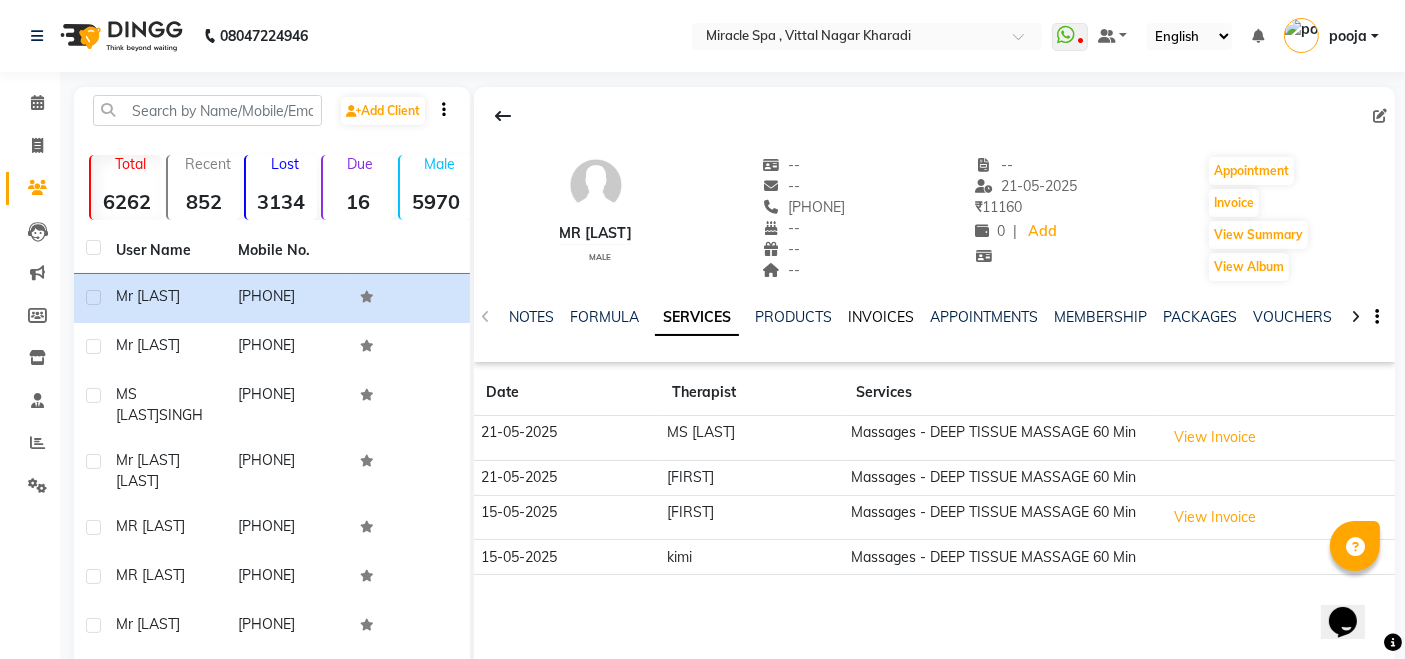 click on "INVOICES" 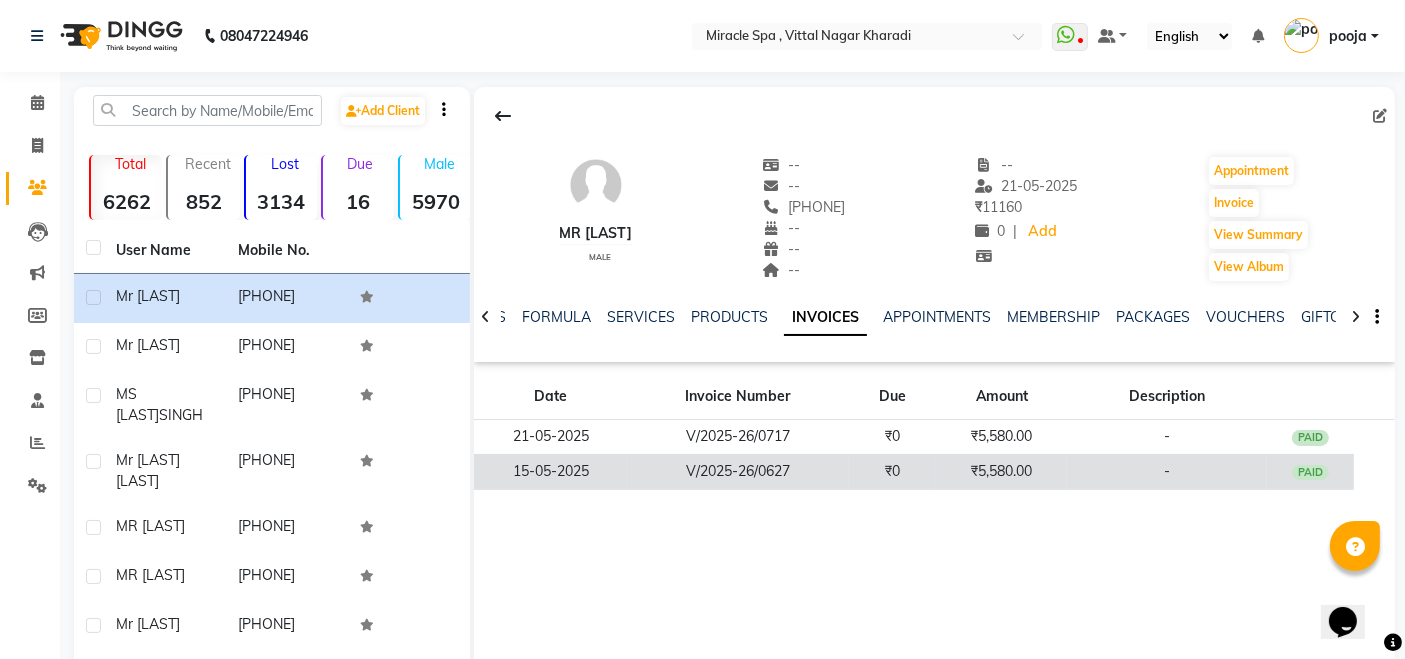 click on "₹5,580.00" 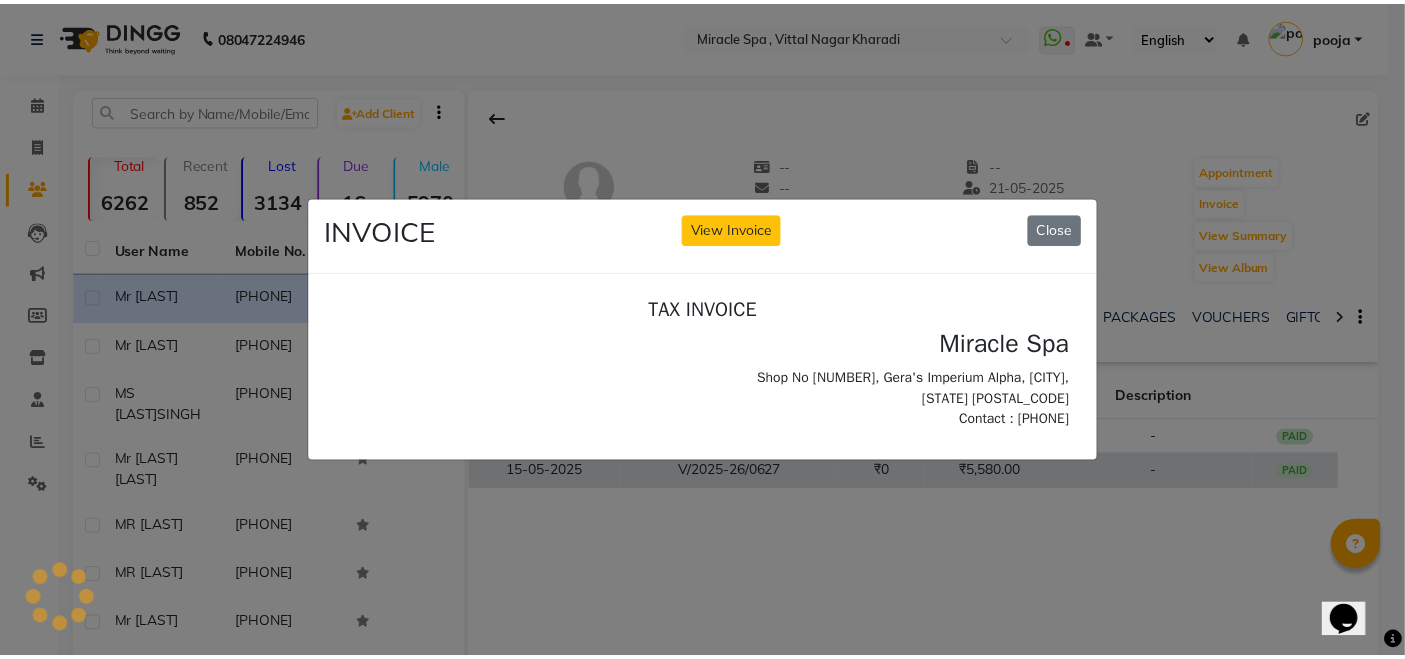 scroll, scrollTop: 0, scrollLeft: 0, axis: both 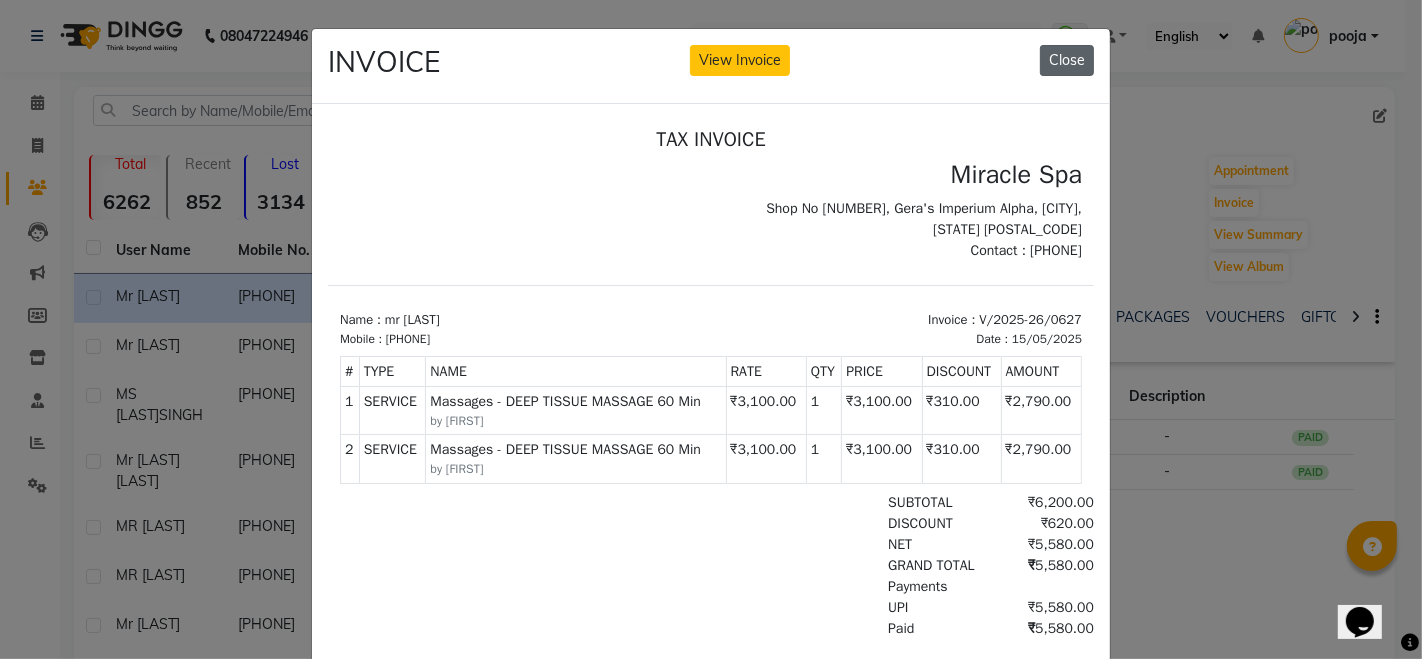 click on "Close" 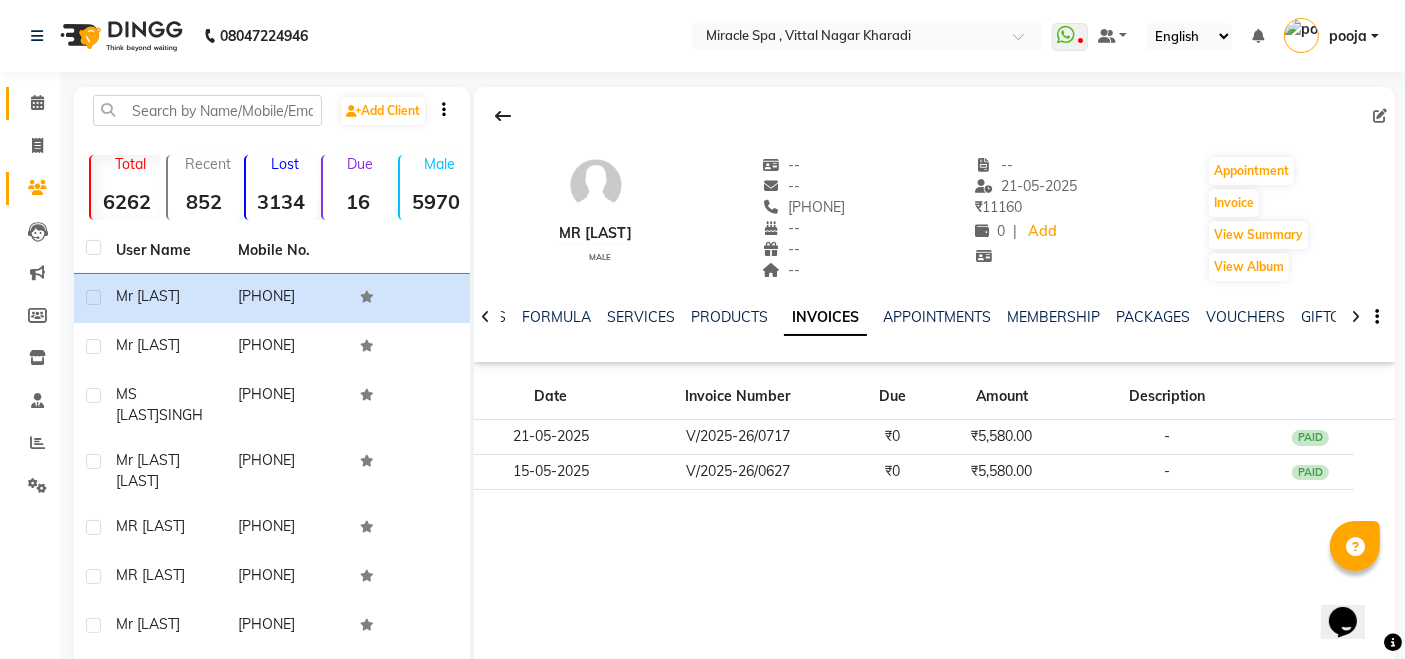 click on "Calendar" 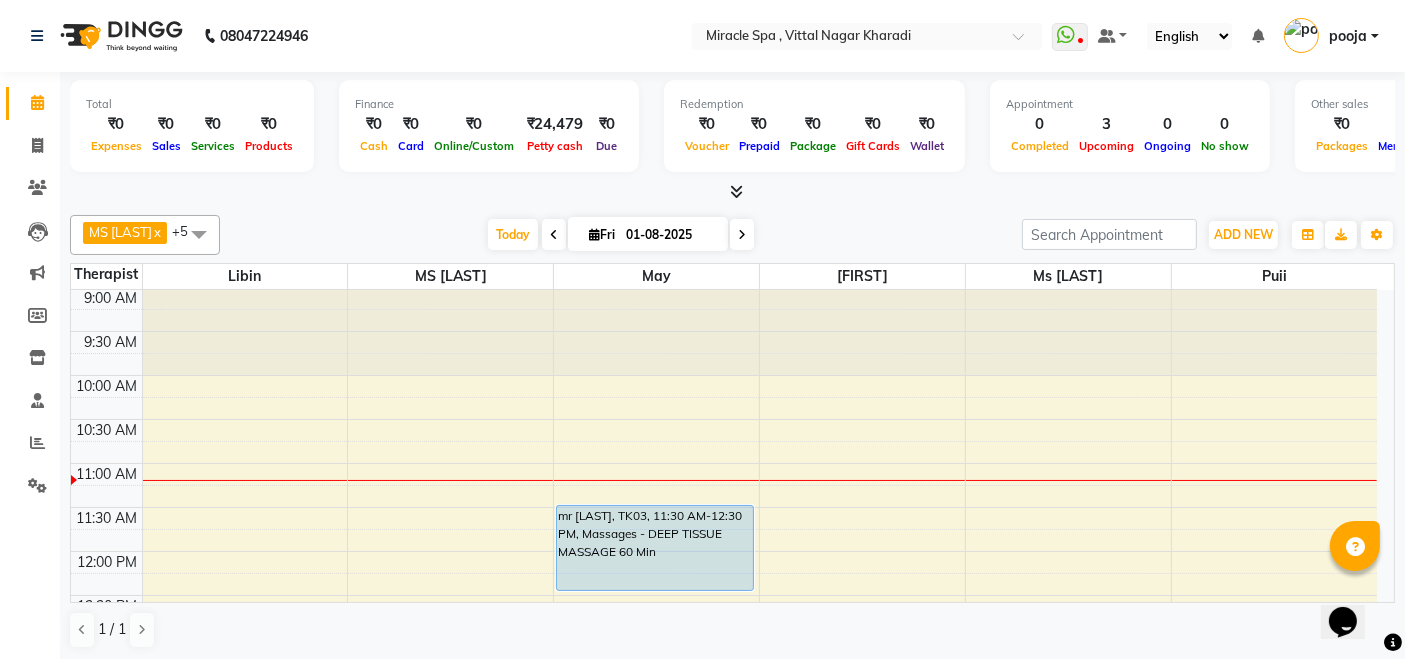 scroll, scrollTop: 0, scrollLeft: 0, axis: both 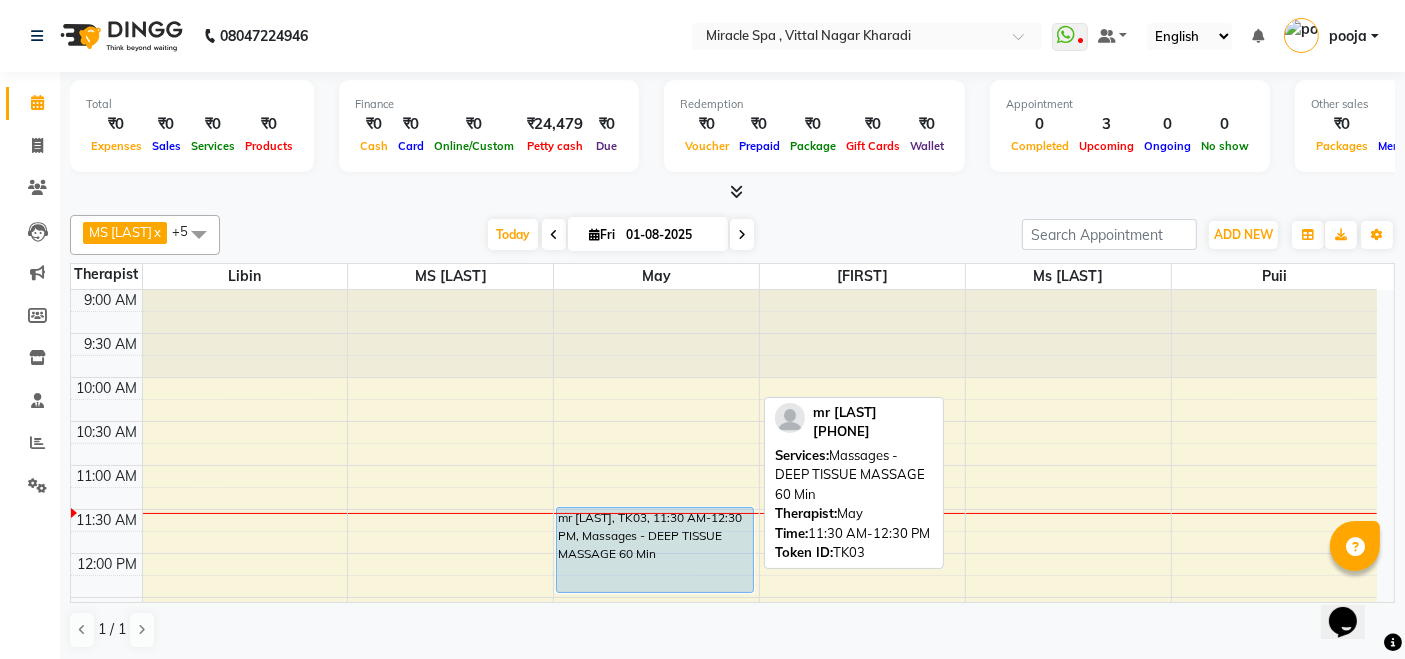 click on "mr [LAST], TK03, 11:30 AM-12:30 PM, Massages - DEEP TISSUE MASSAGE 60 Min" at bounding box center (655, 550) 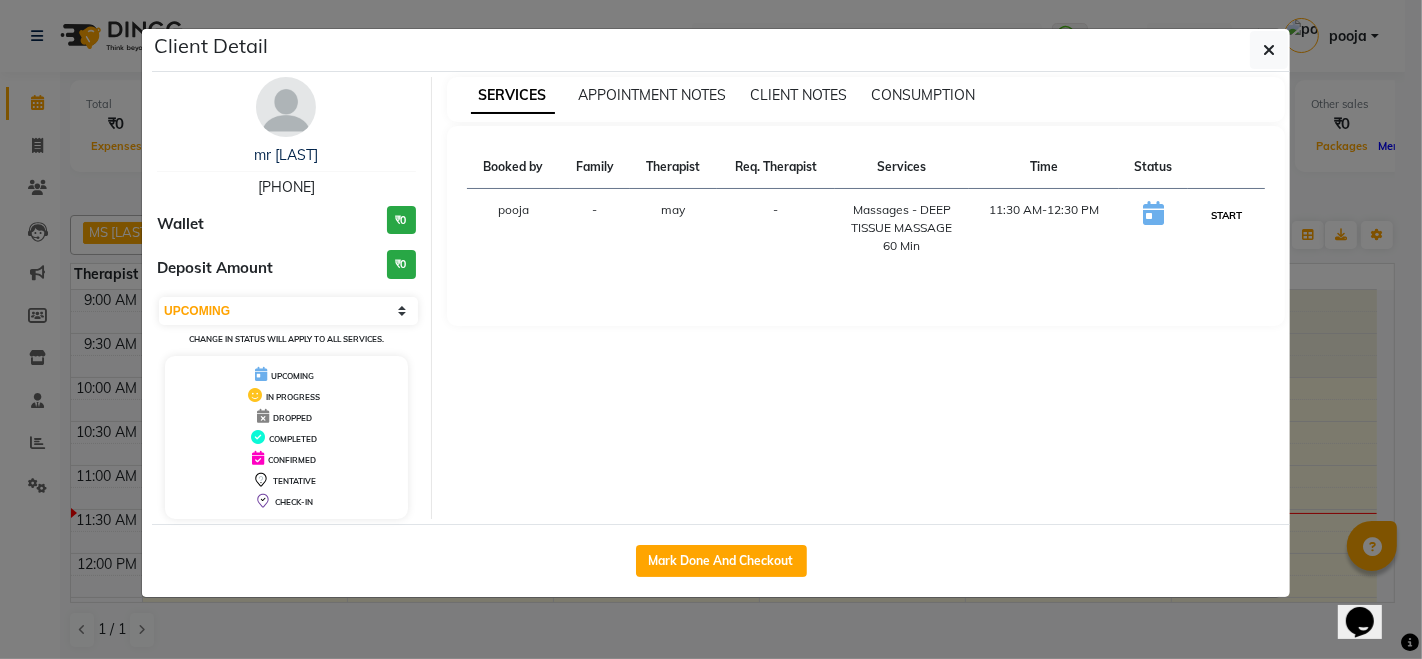 click on "START" at bounding box center (1226, 215) 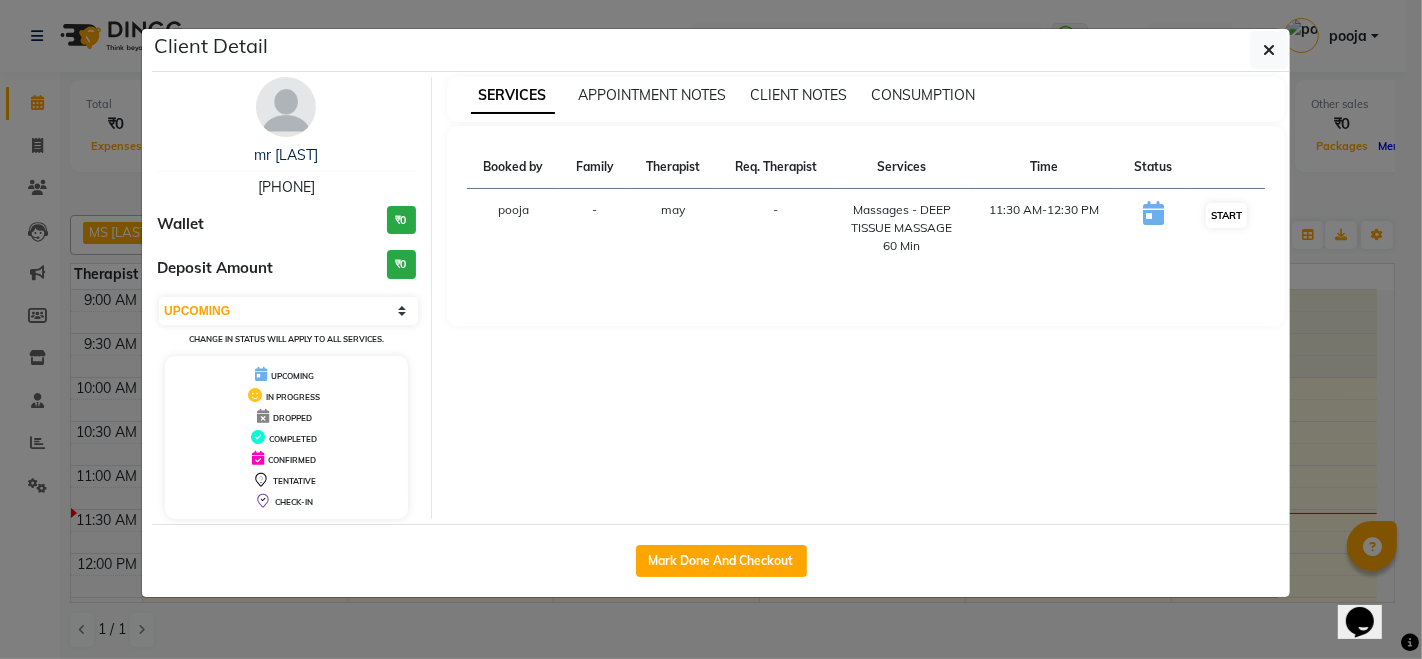 select on "1" 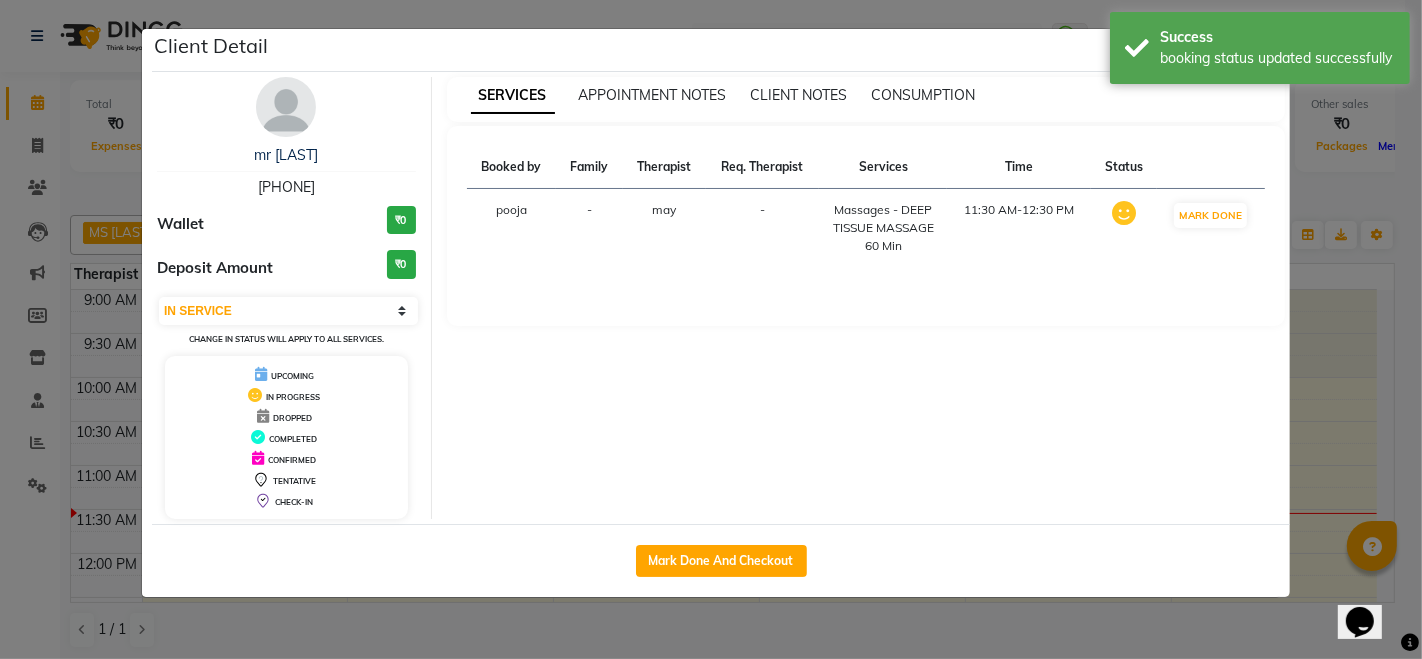 click on "Client Detail  mr [LAST]    [PHONE] Wallet ₹0 Deposit Amount  ₹0  Select IN SERVICE CONFIRMED TENTATIVE CHECK IN MARK DONE DROPPED UPCOMING Change in status will apply to all services. UPCOMING IN PROGRESS DROPPED COMPLETED CONFIRMED TENTATIVE CHECK-IN SERVICES APPOINTMENT NOTES CLIENT NOTES CONSUMPTION Booked by Family Therapist Req. Therapist Services Time Status  pooja  - [FIRST] -  Massages - DEEP TISSUE MASSAGE 60 Min   11:30 AM-12:30 PM   MARK DONE   Mark Done And Checkout" 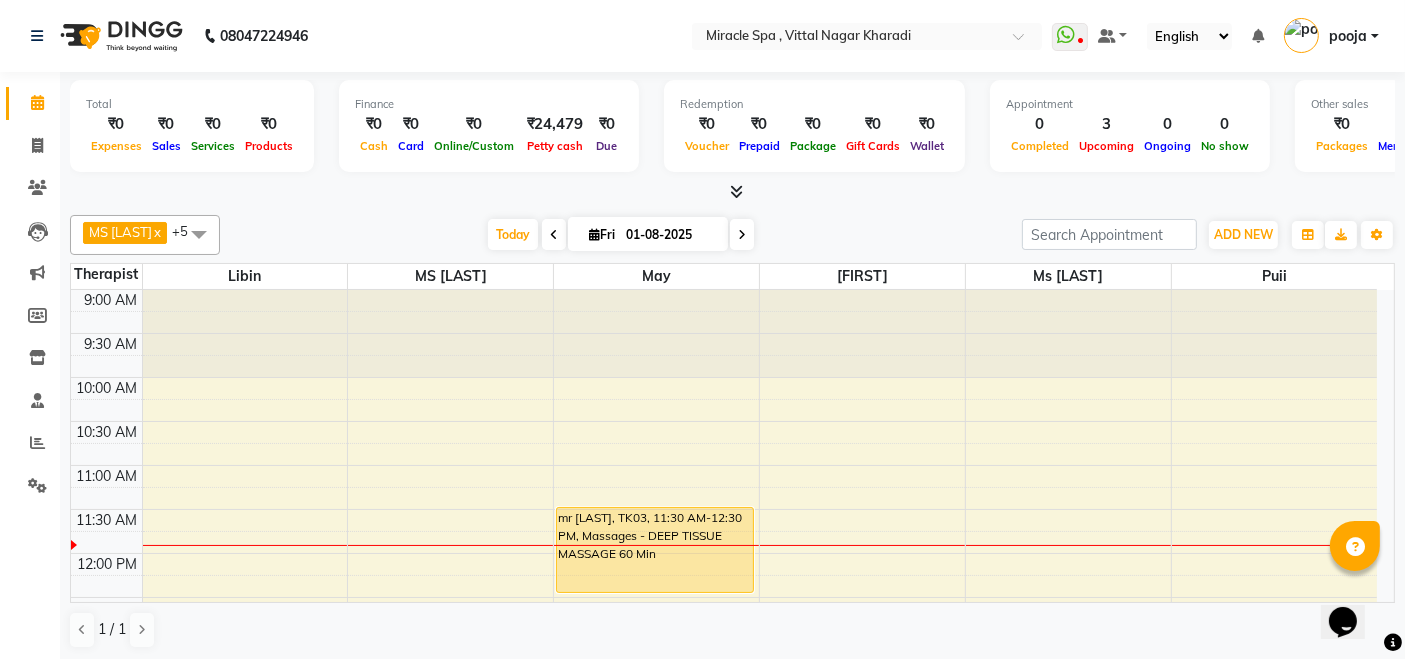 click at bounding box center [554, 235] 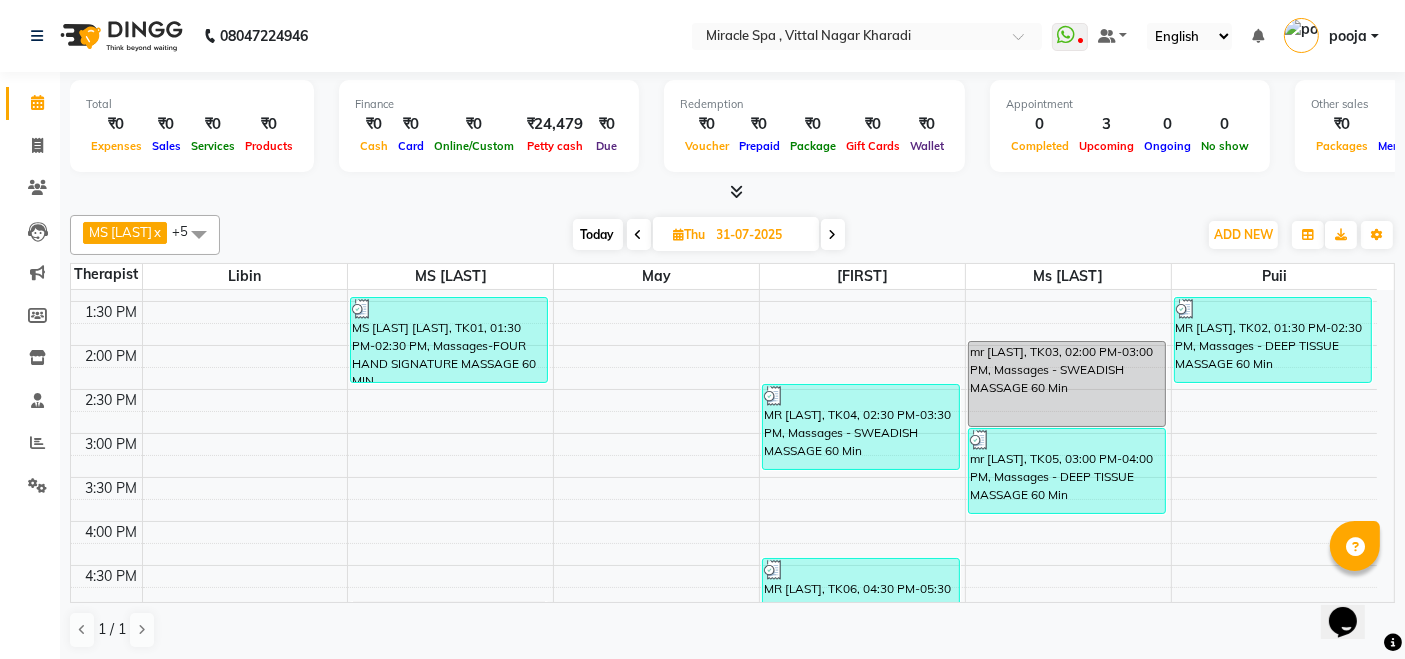 scroll, scrollTop: 333, scrollLeft: 0, axis: vertical 